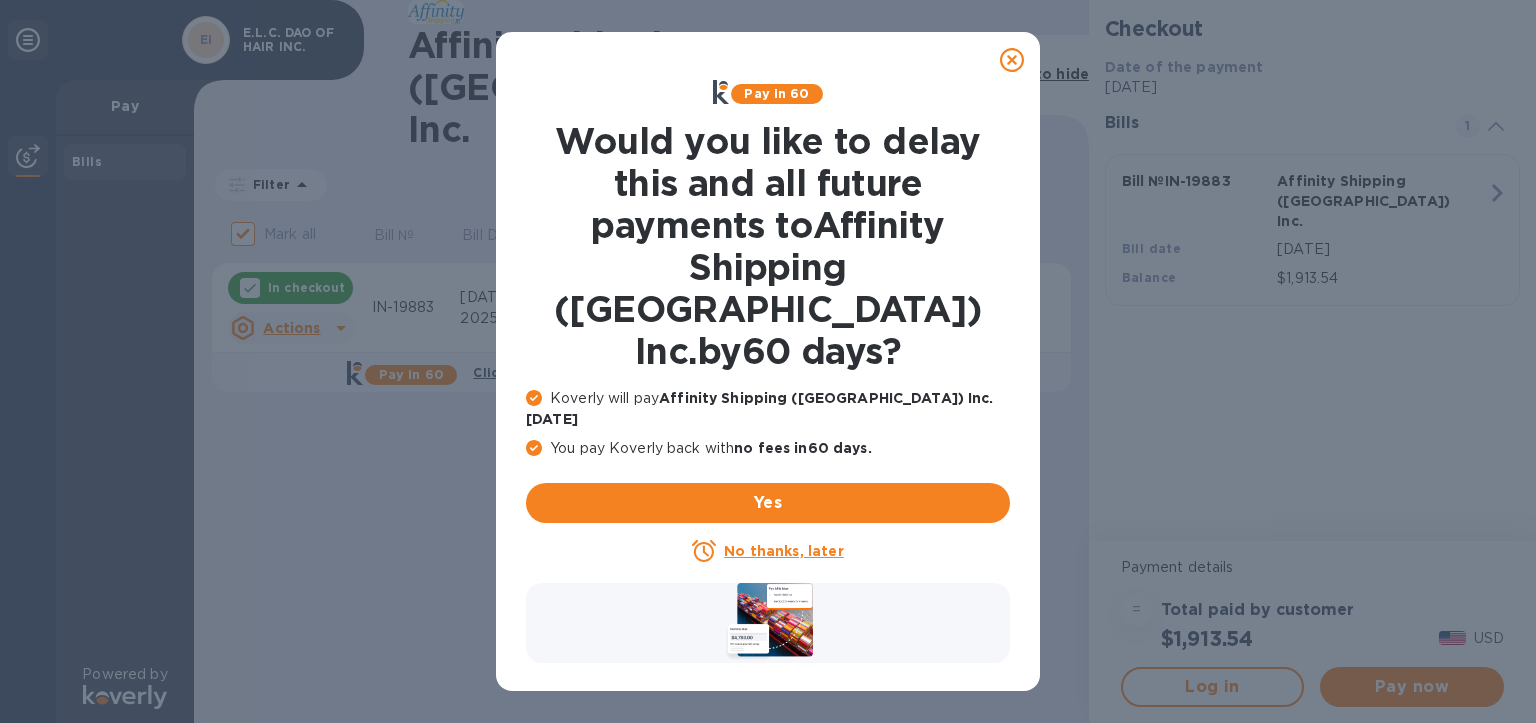 scroll, scrollTop: 0, scrollLeft: 0, axis: both 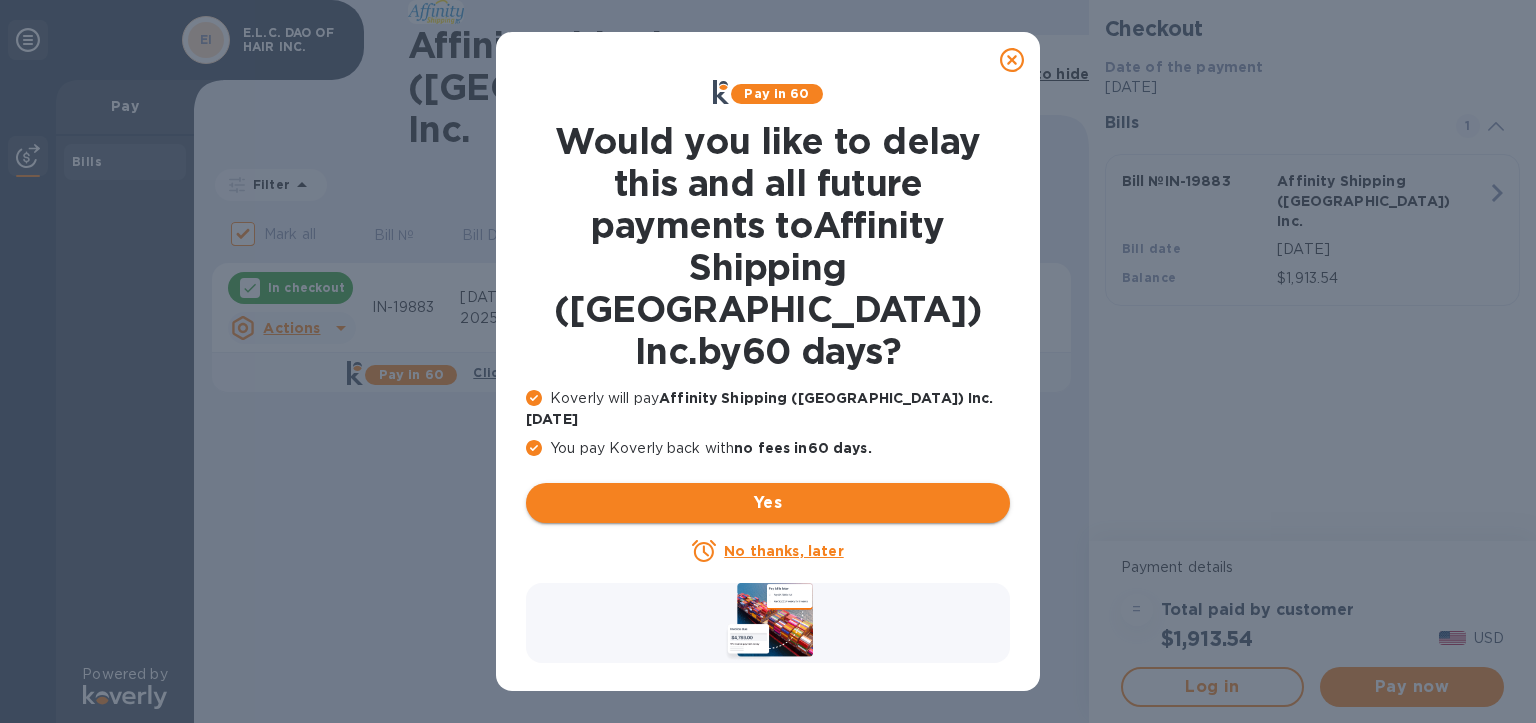 click on "Yes" at bounding box center [768, 503] 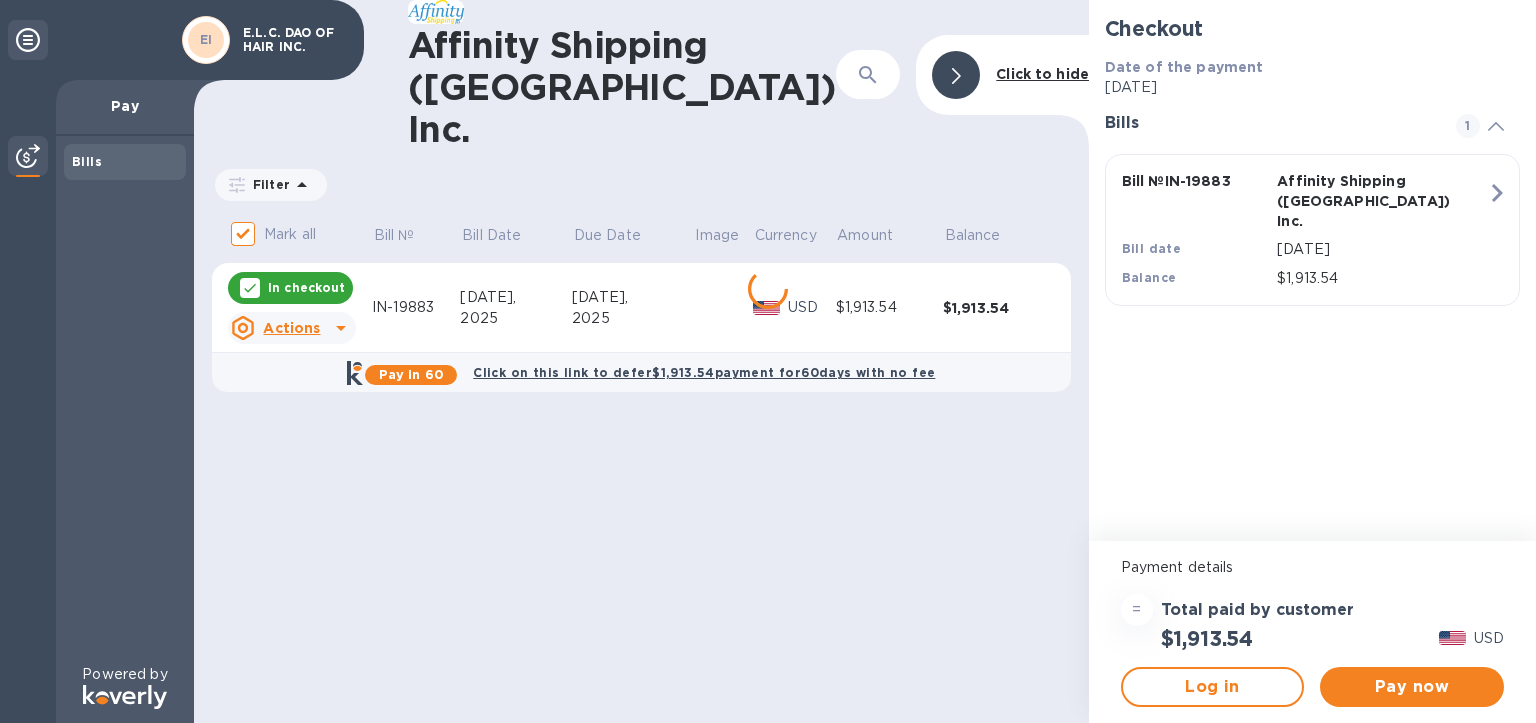scroll, scrollTop: 0, scrollLeft: 0, axis: both 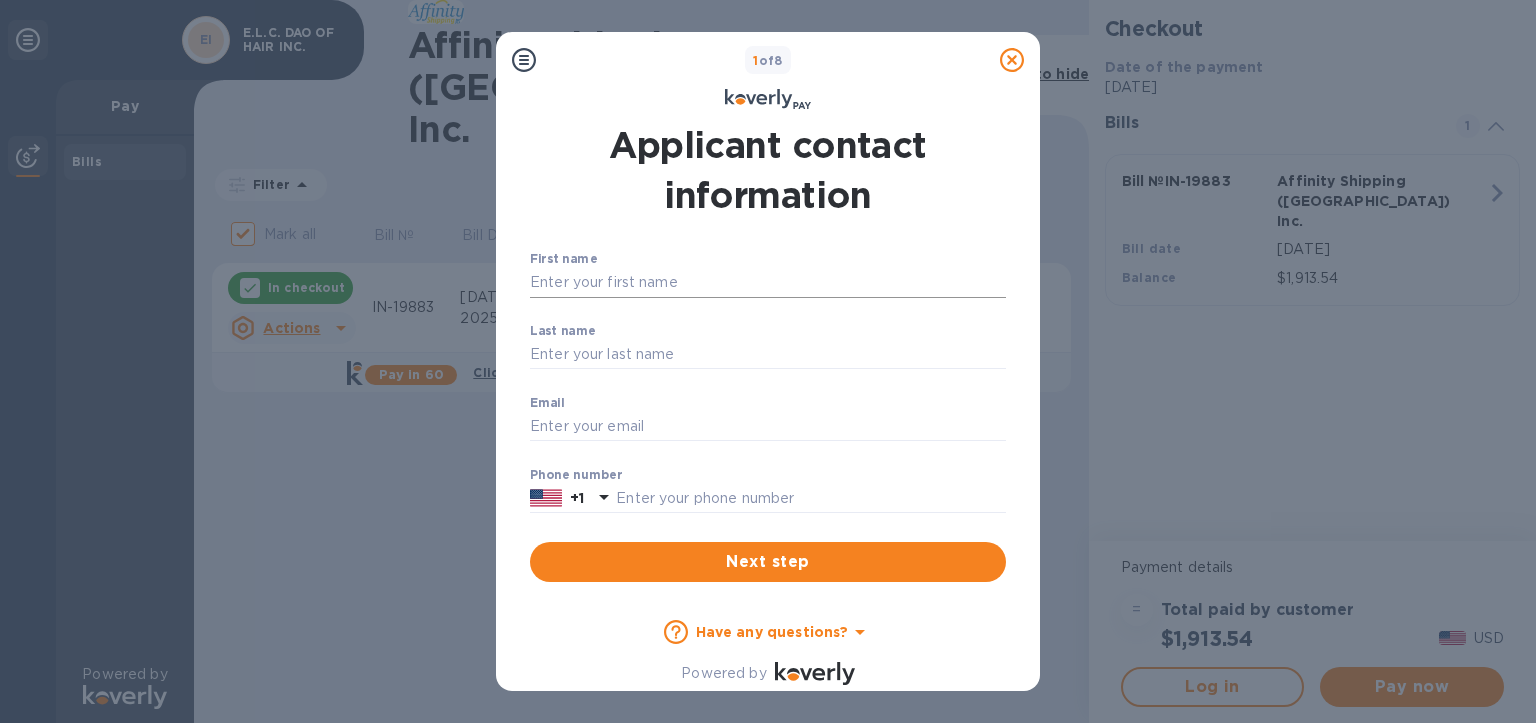 click on "First name" at bounding box center [768, 283] 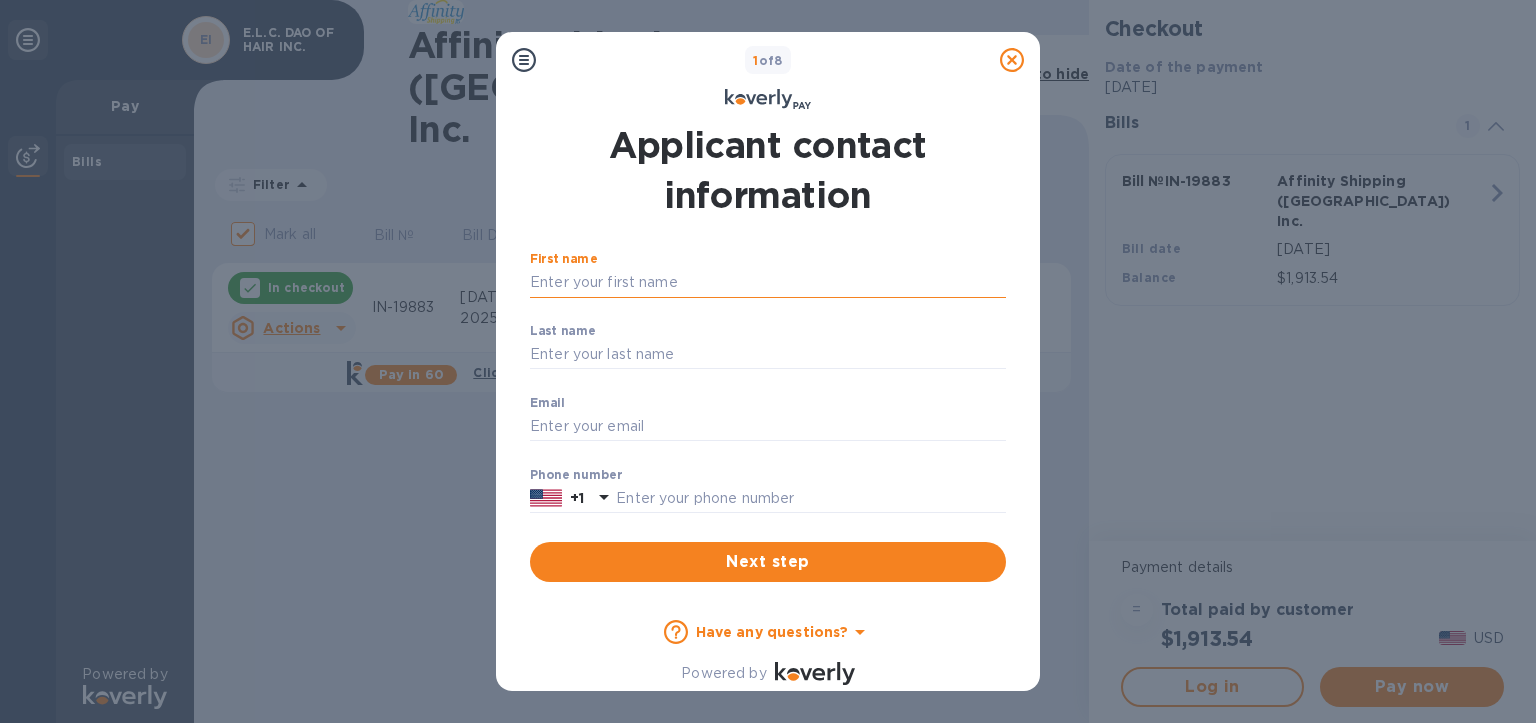 type on "CHING" 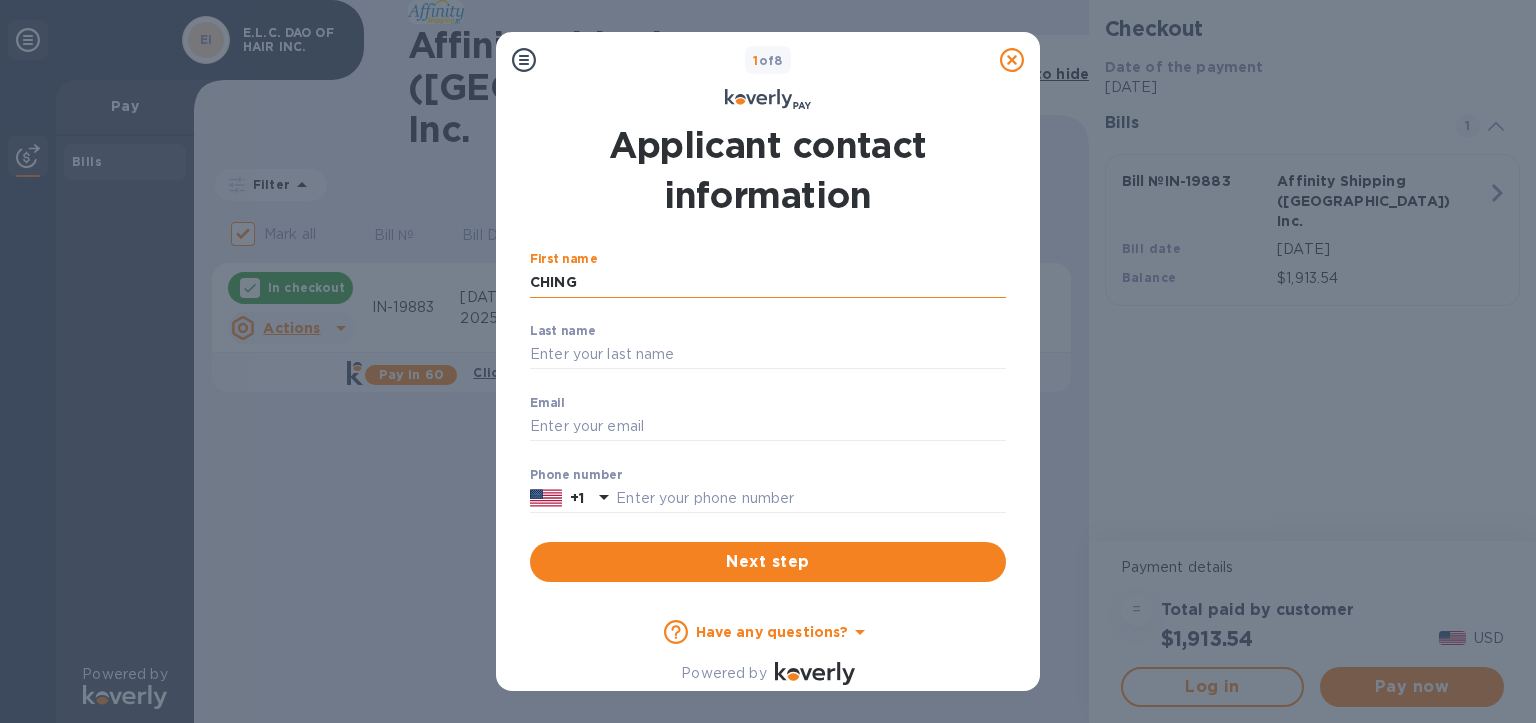 type on "[PERSON_NAME]" 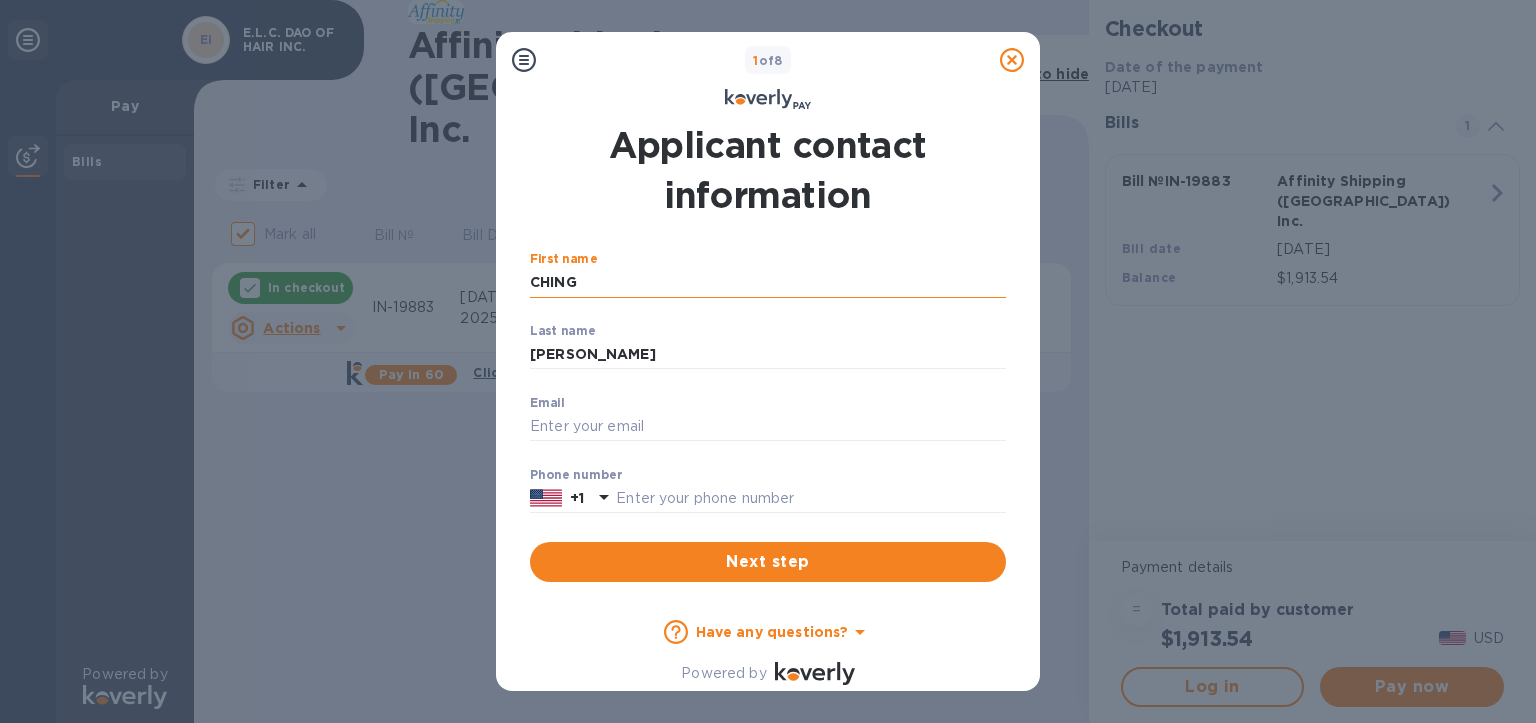 type on "[EMAIL_ADDRESS][DOMAIN_NAME]" 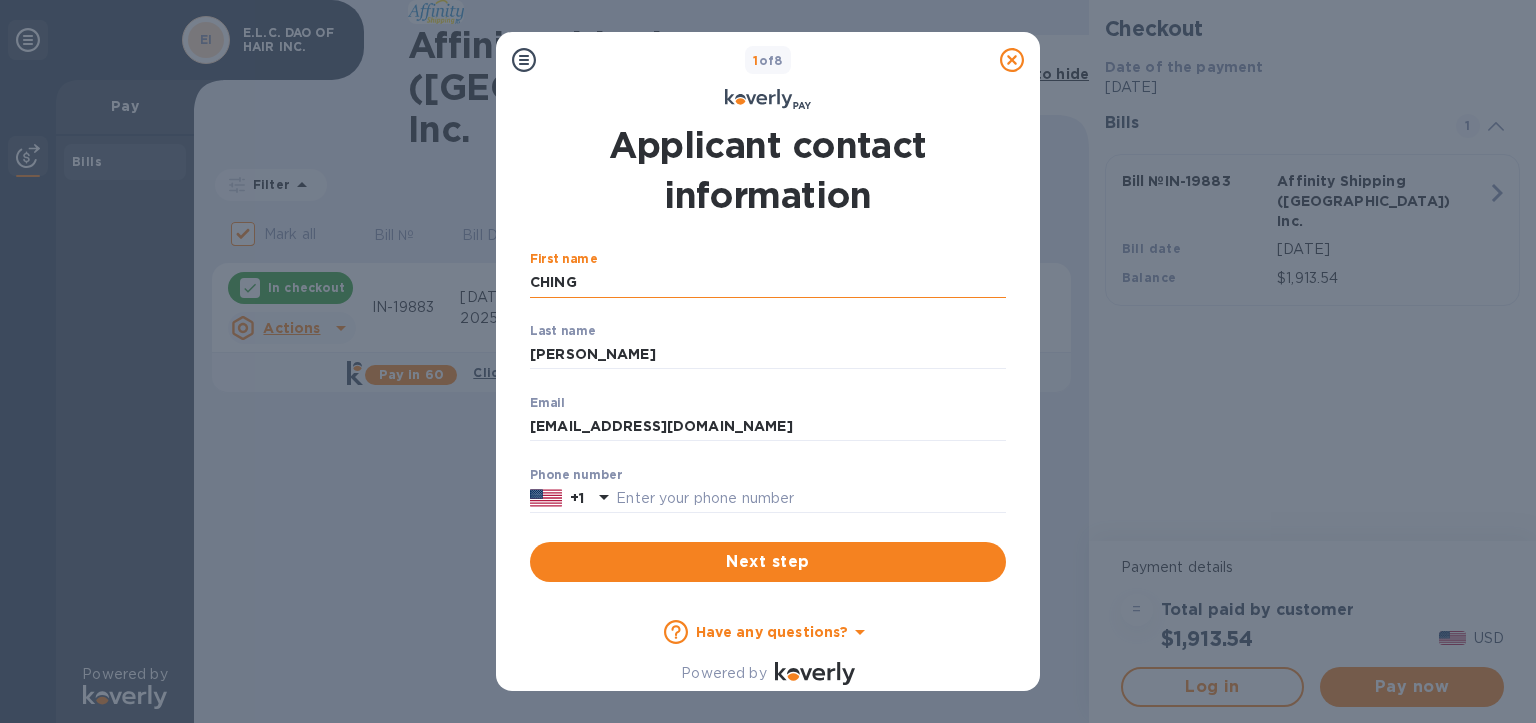 type on "9093905069" 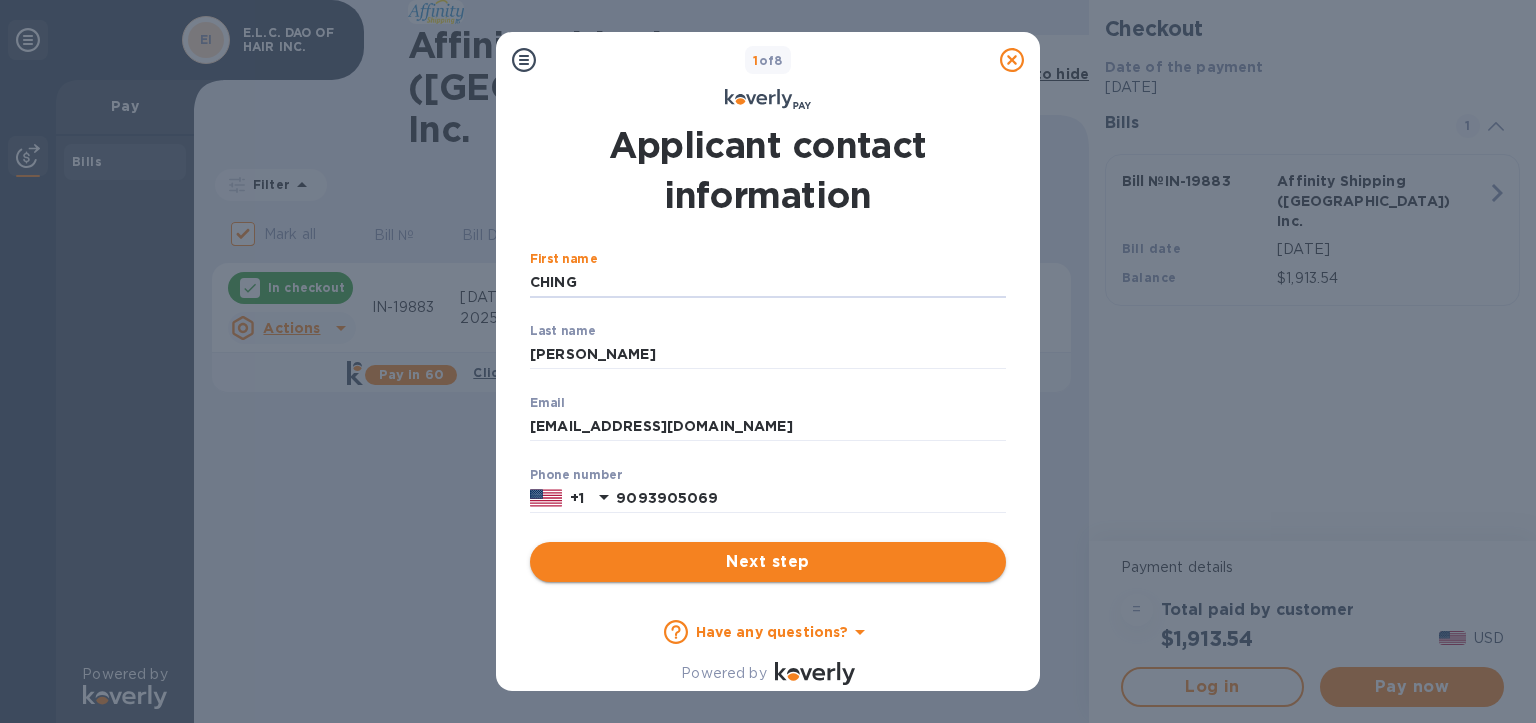 click on "Next step" at bounding box center [768, 562] 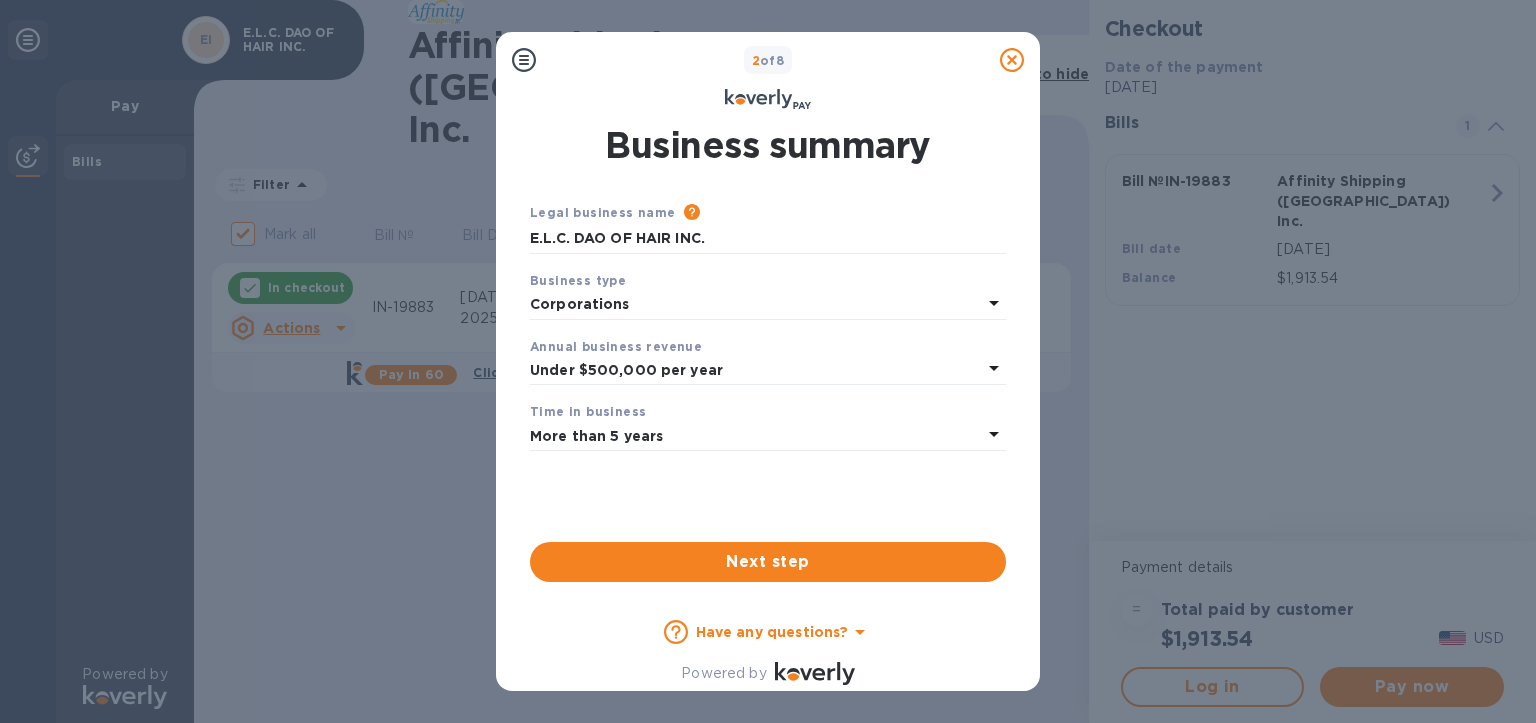 click on "Next step" at bounding box center [768, 562] 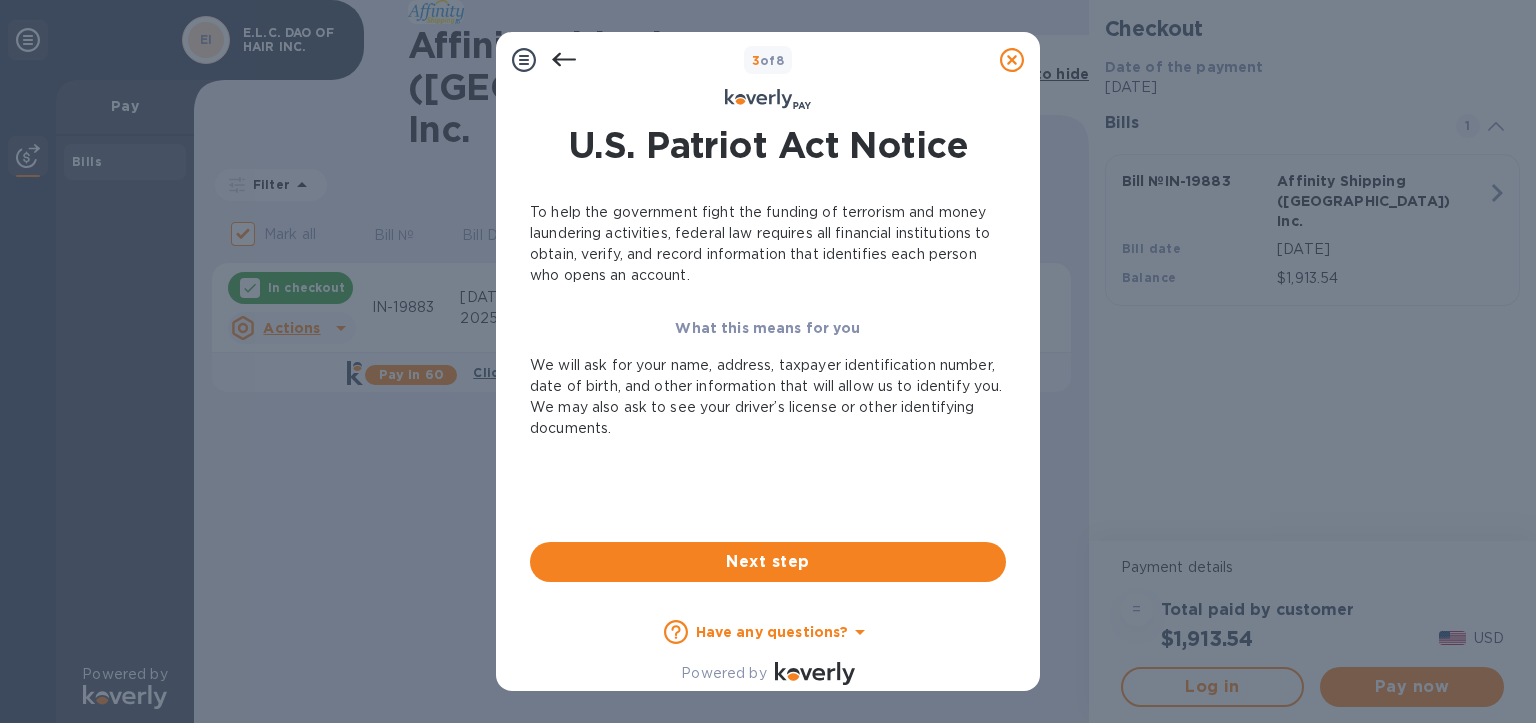 click on "Next step" at bounding box center [768, 562] 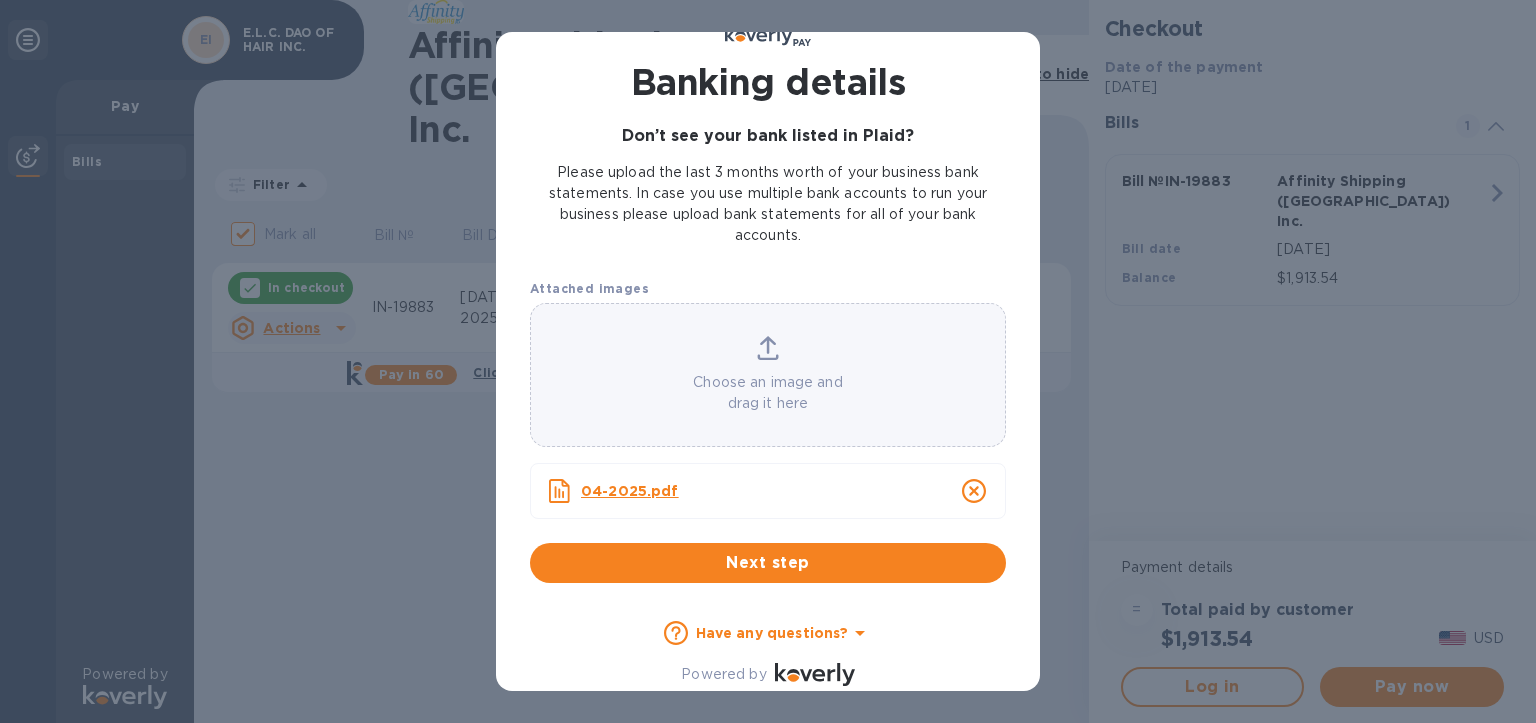 scroll, scrollTop: 0, scrollLeft: 0, axis: both 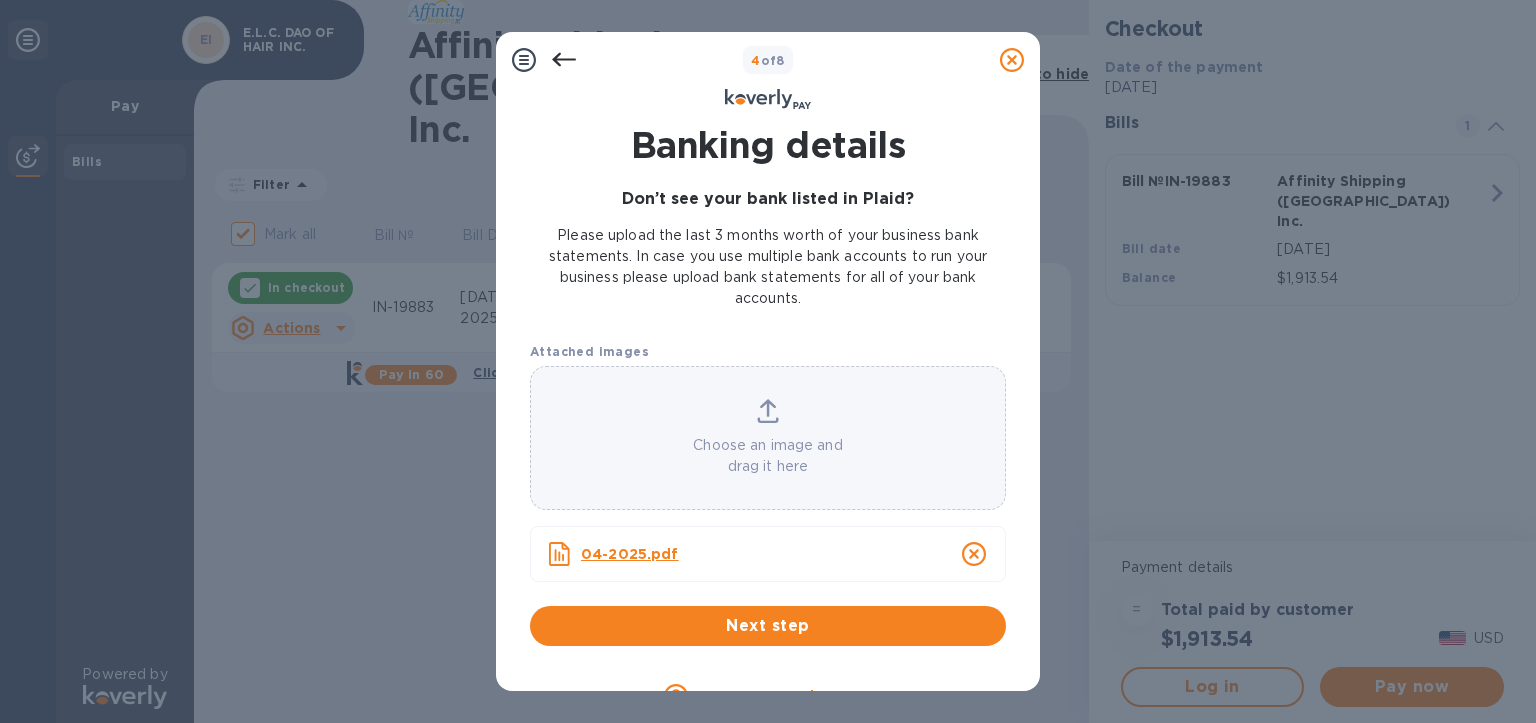 click 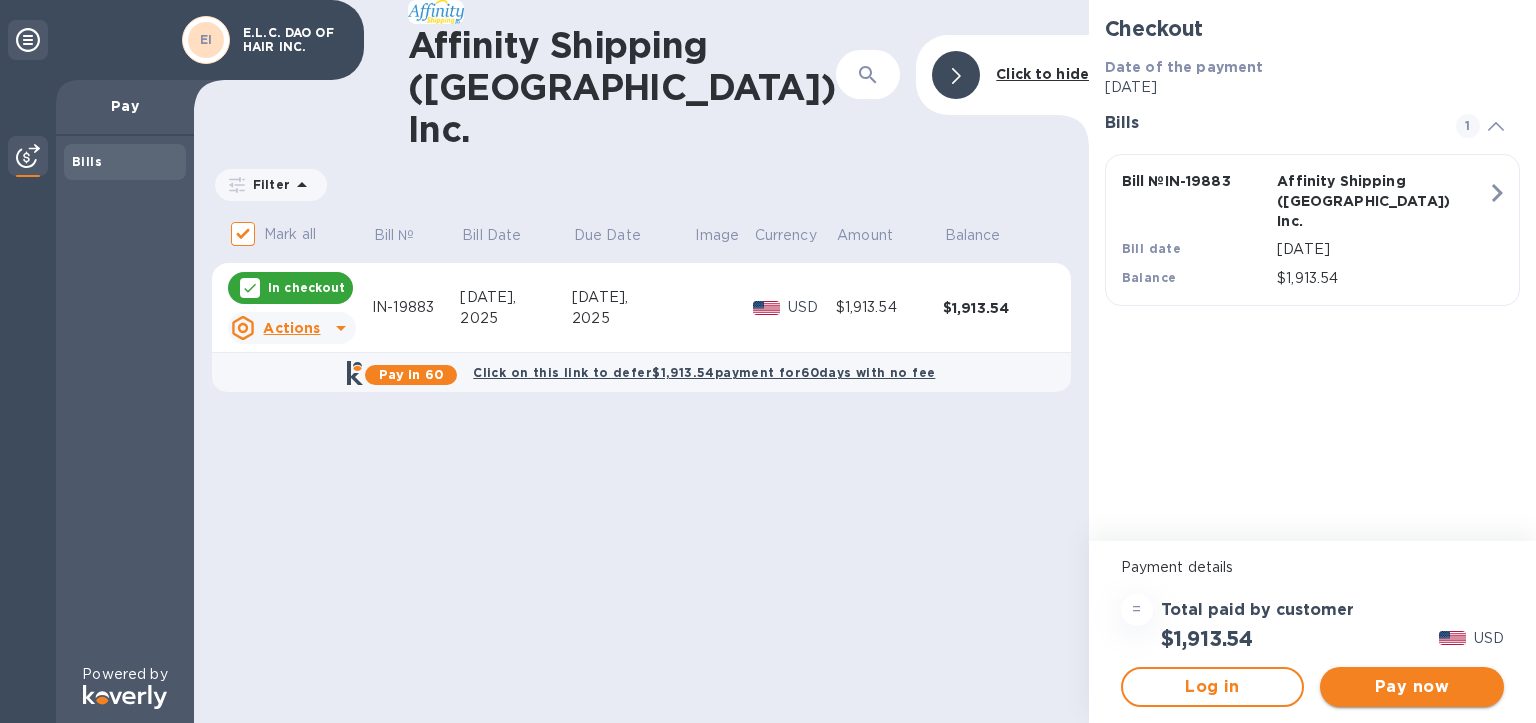 click on "Pay now" at bounding box center (1412, 687) 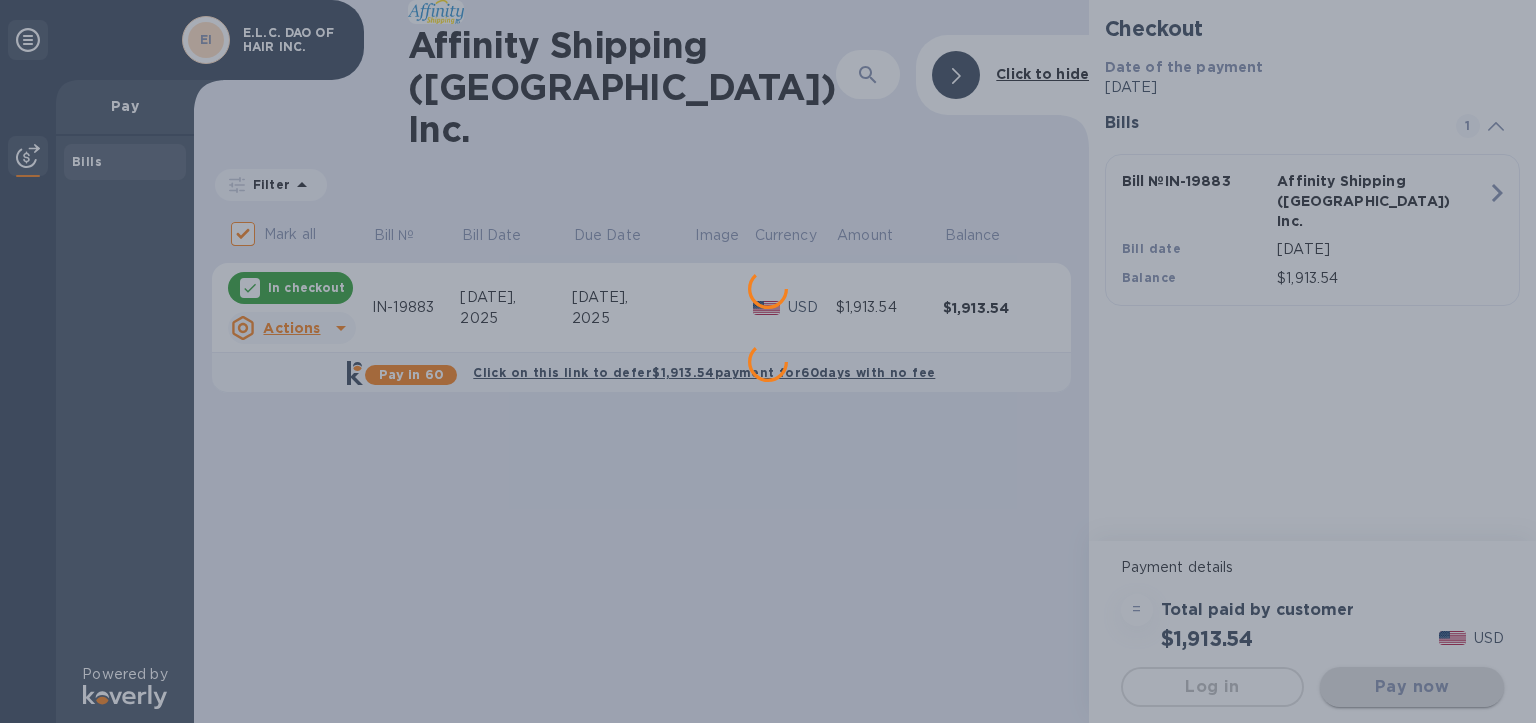 scroll, scrollTop: 0, scrollLeft: 0, axis: both 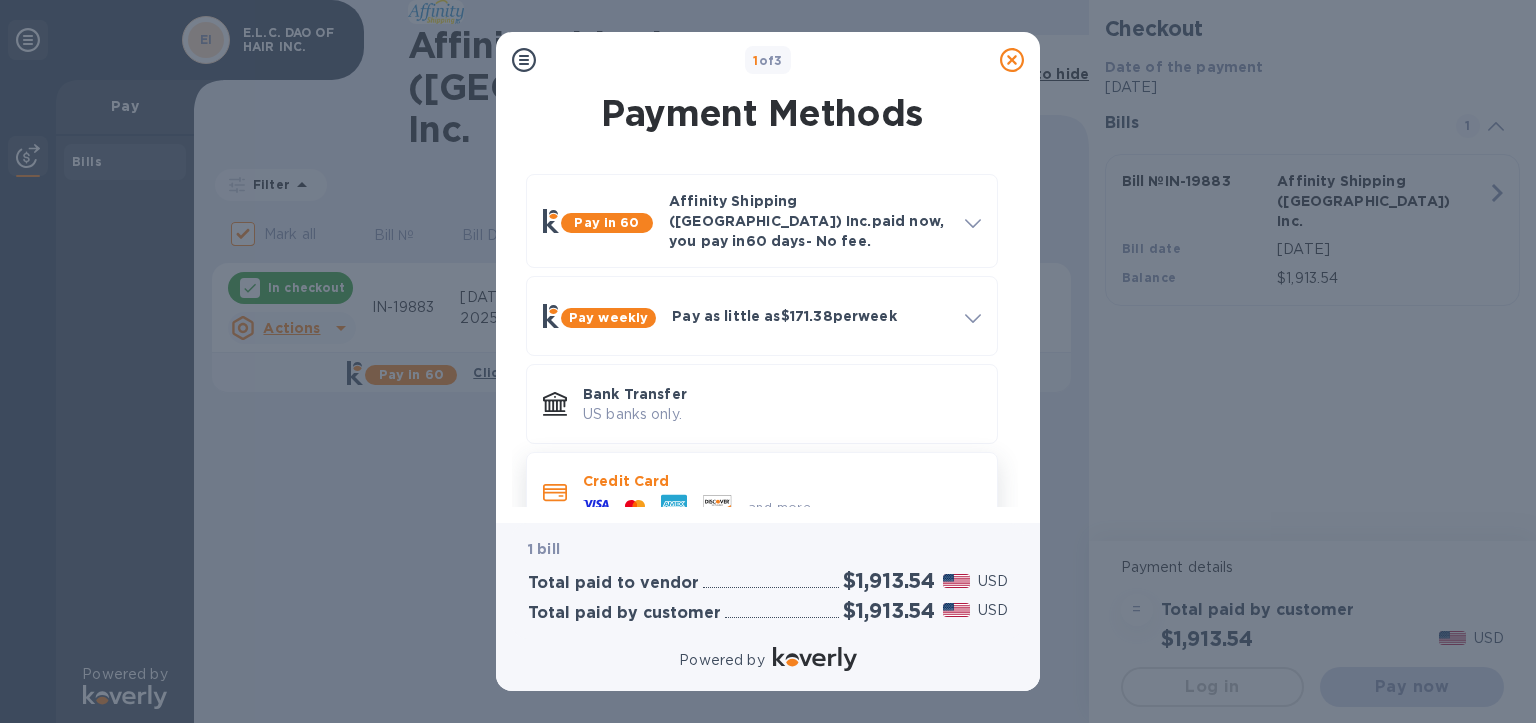 click at bounding box center (717, 506) 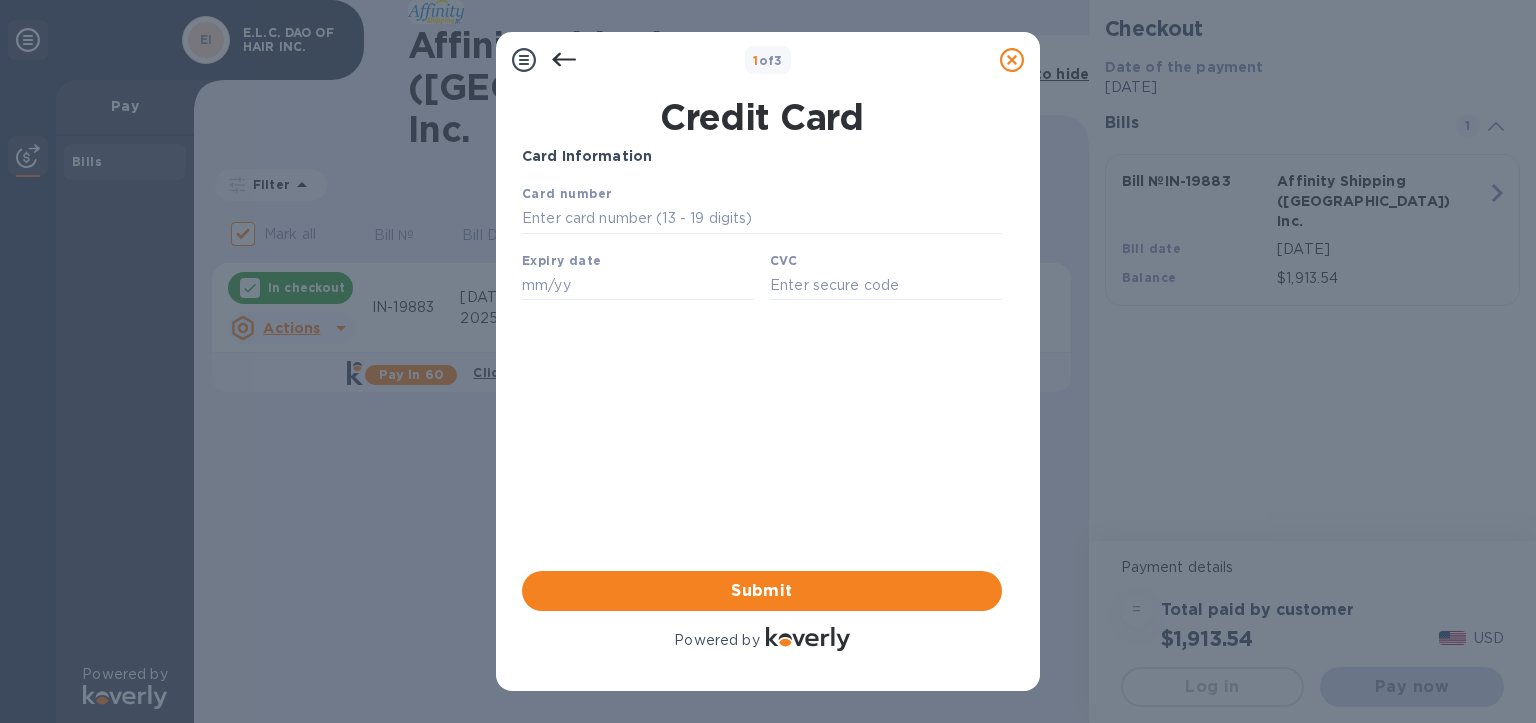 scroll, scrollTop: 0, scrollLeft: 0, axis: both 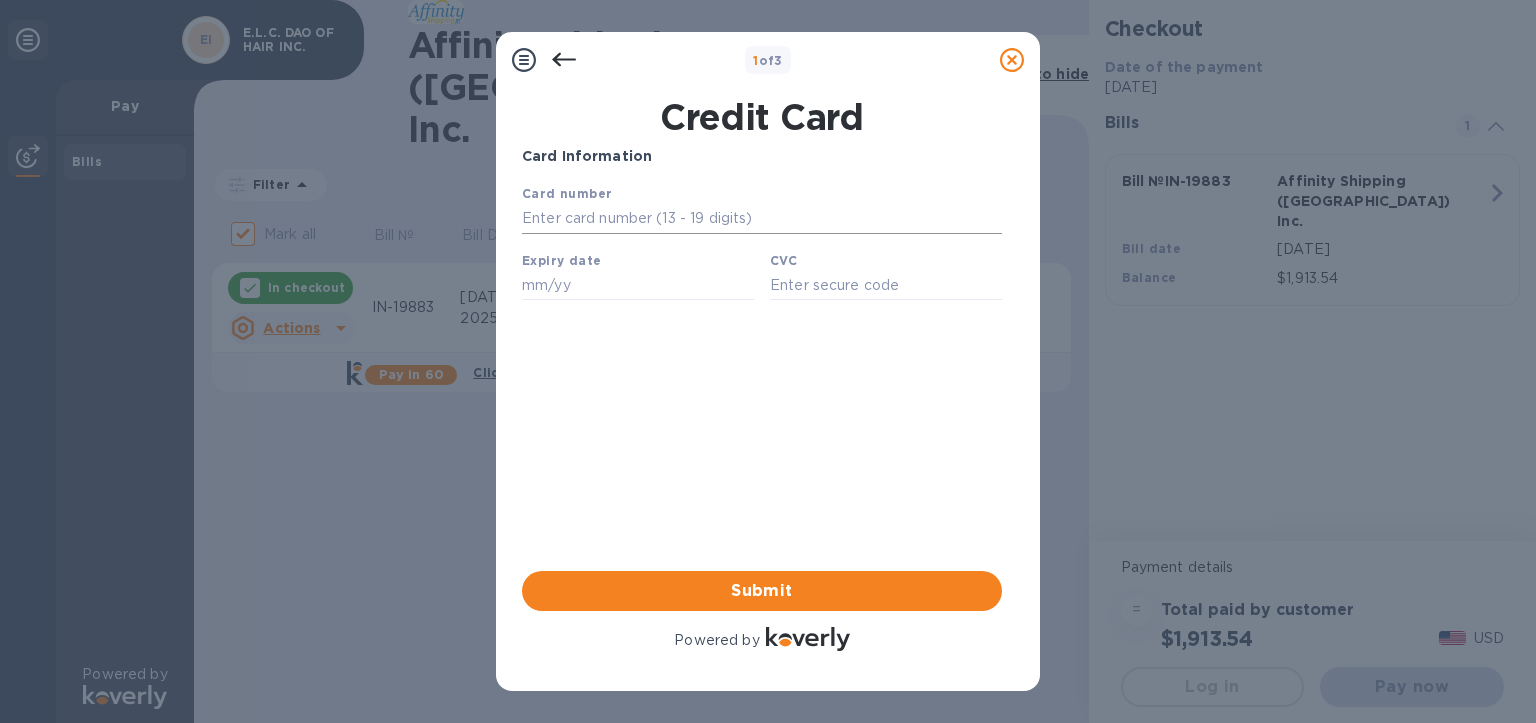 click at bounding box center [762, 219] 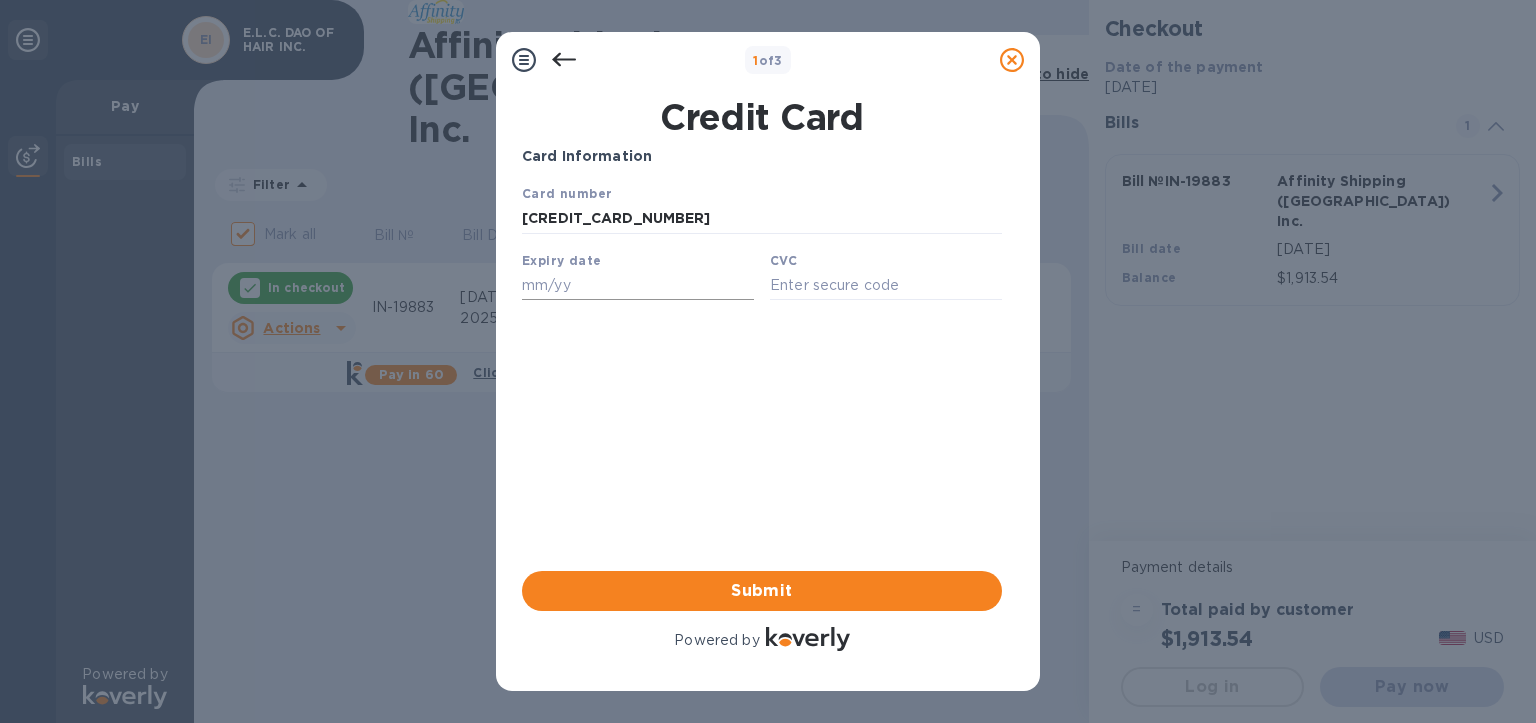 type on "[CREDIT_CARD_NUMBER]" 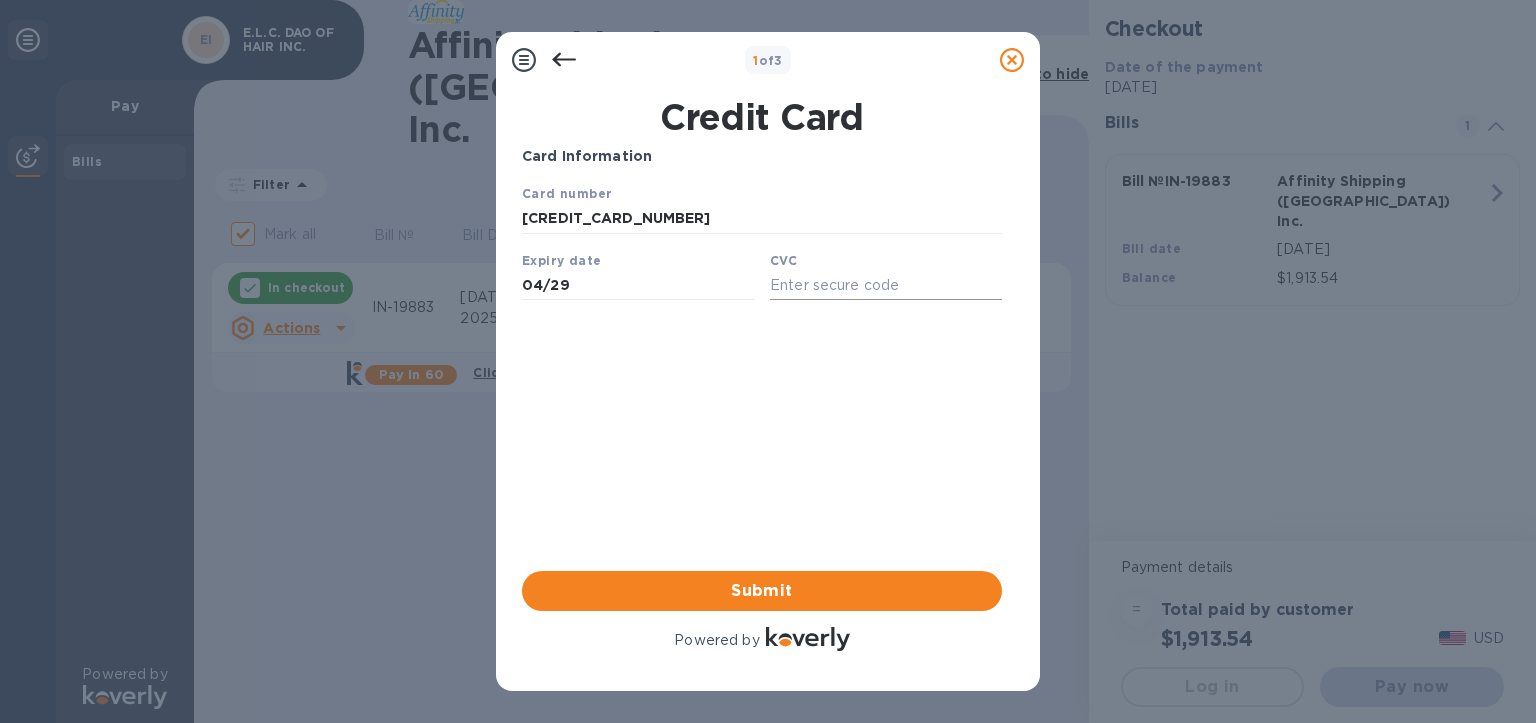 type on "04/29" 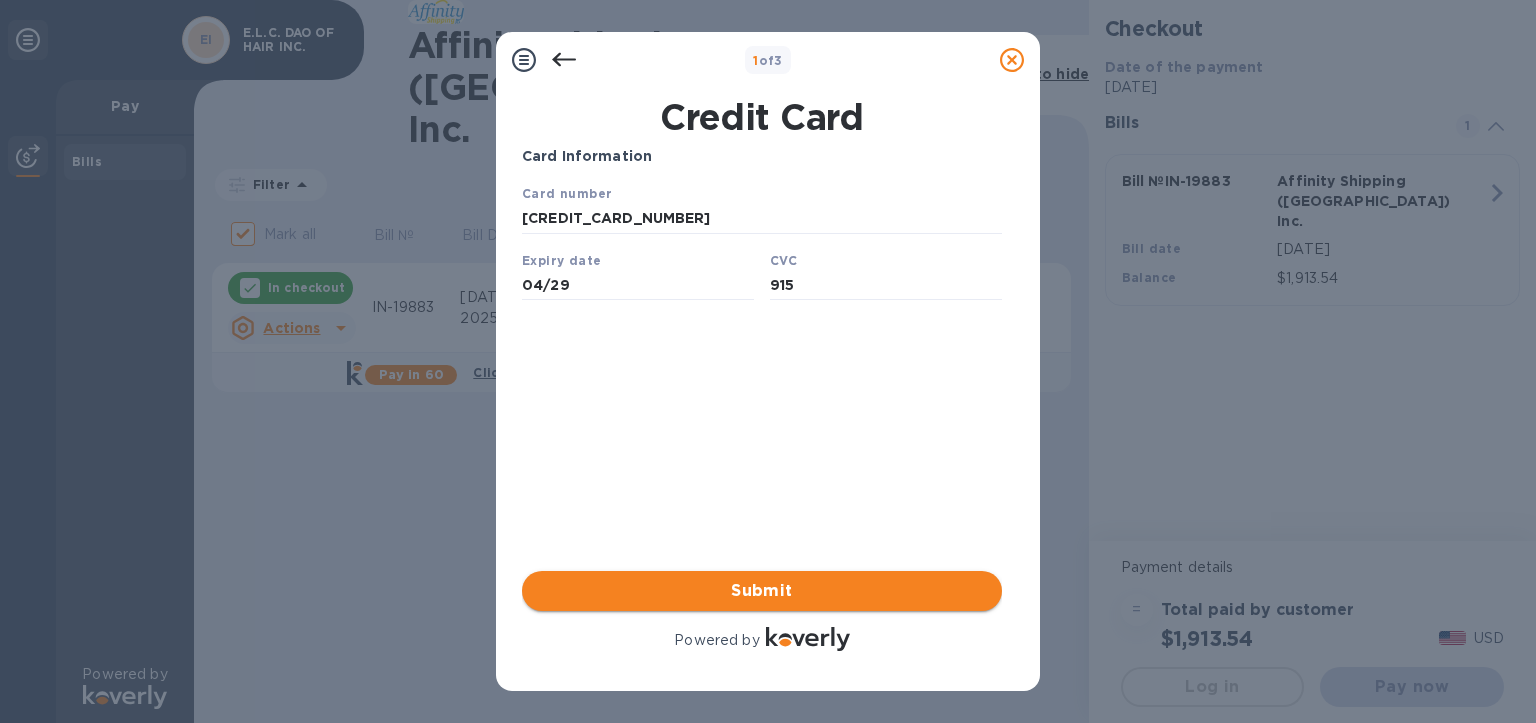 type on "915" 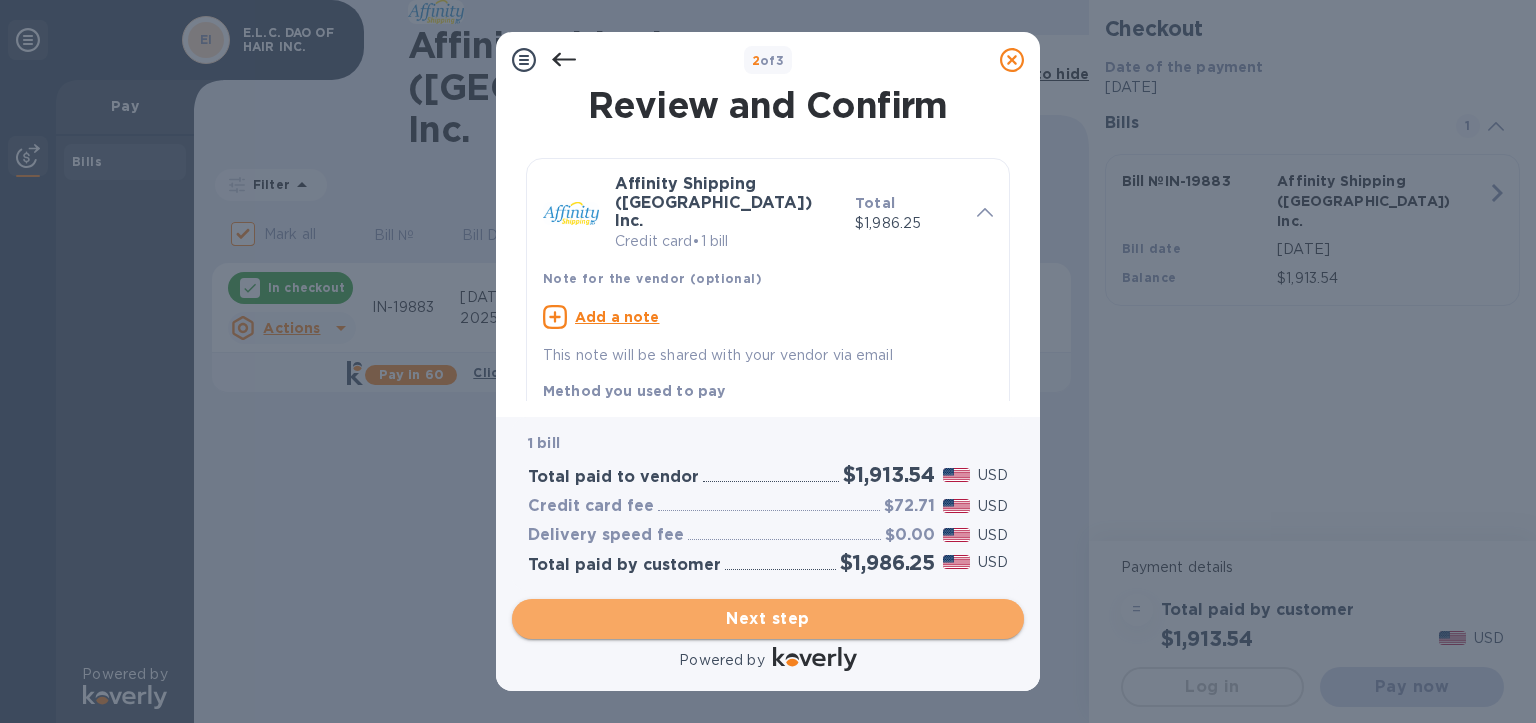 click on "Next step" at bounding box center (768, 619) 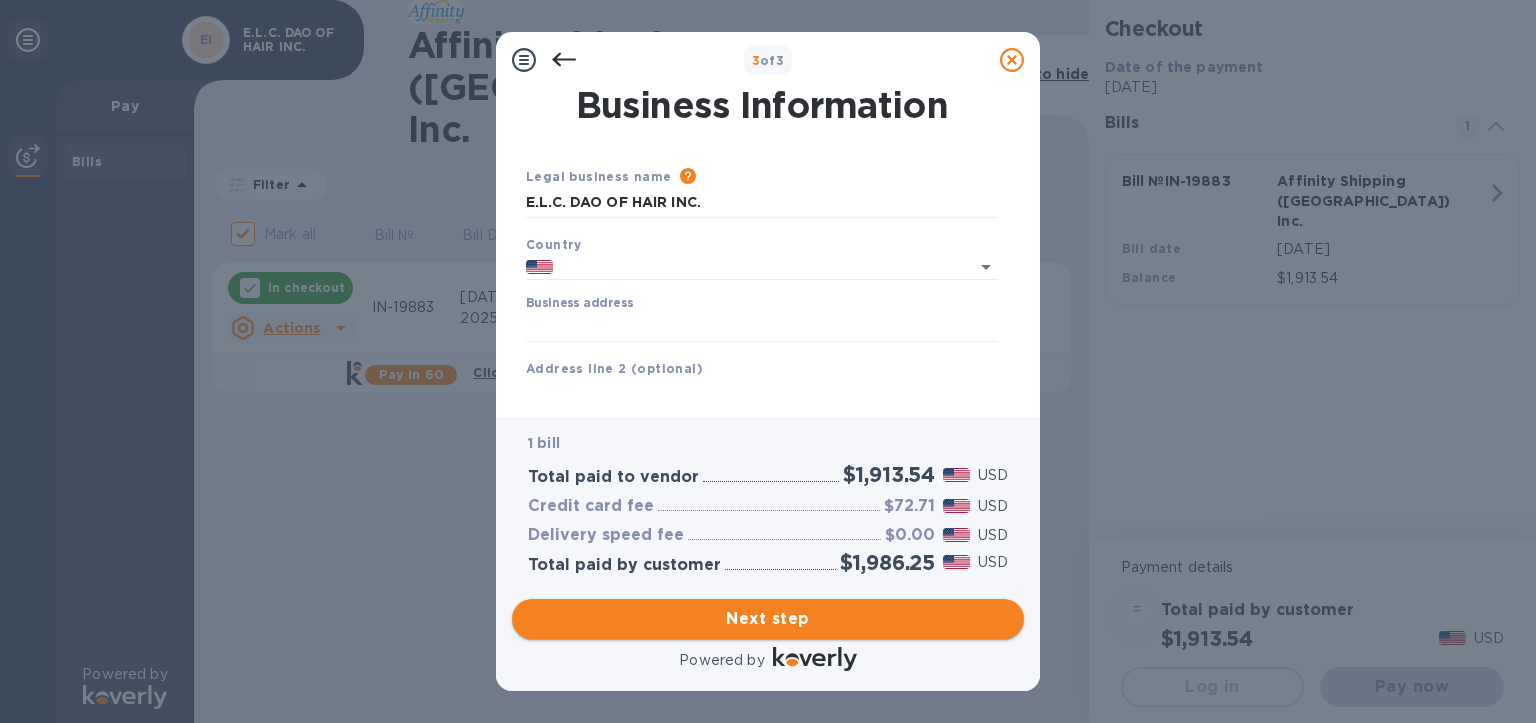 type on "[GEOGRAPHIC_DATA]" 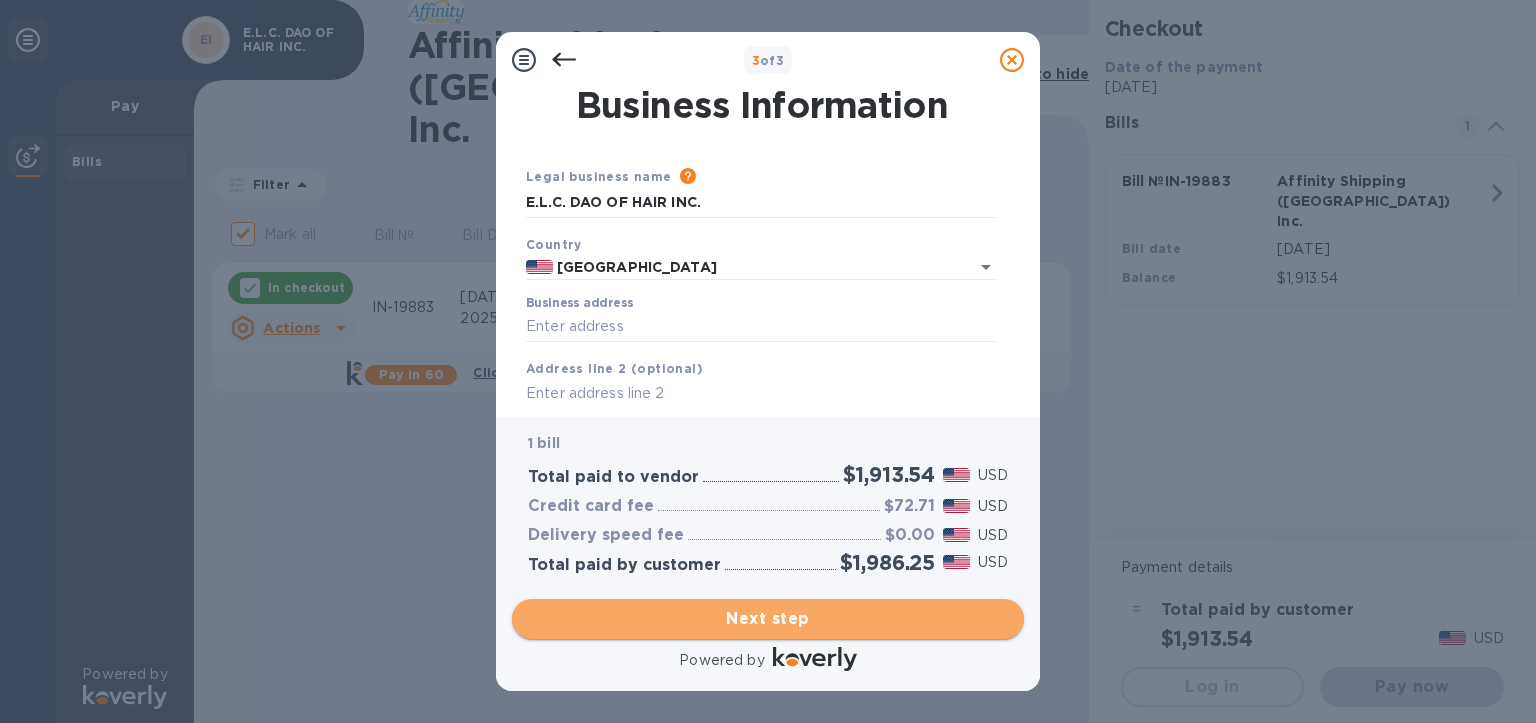 click on "Next step" at bounding box center [768, 619] 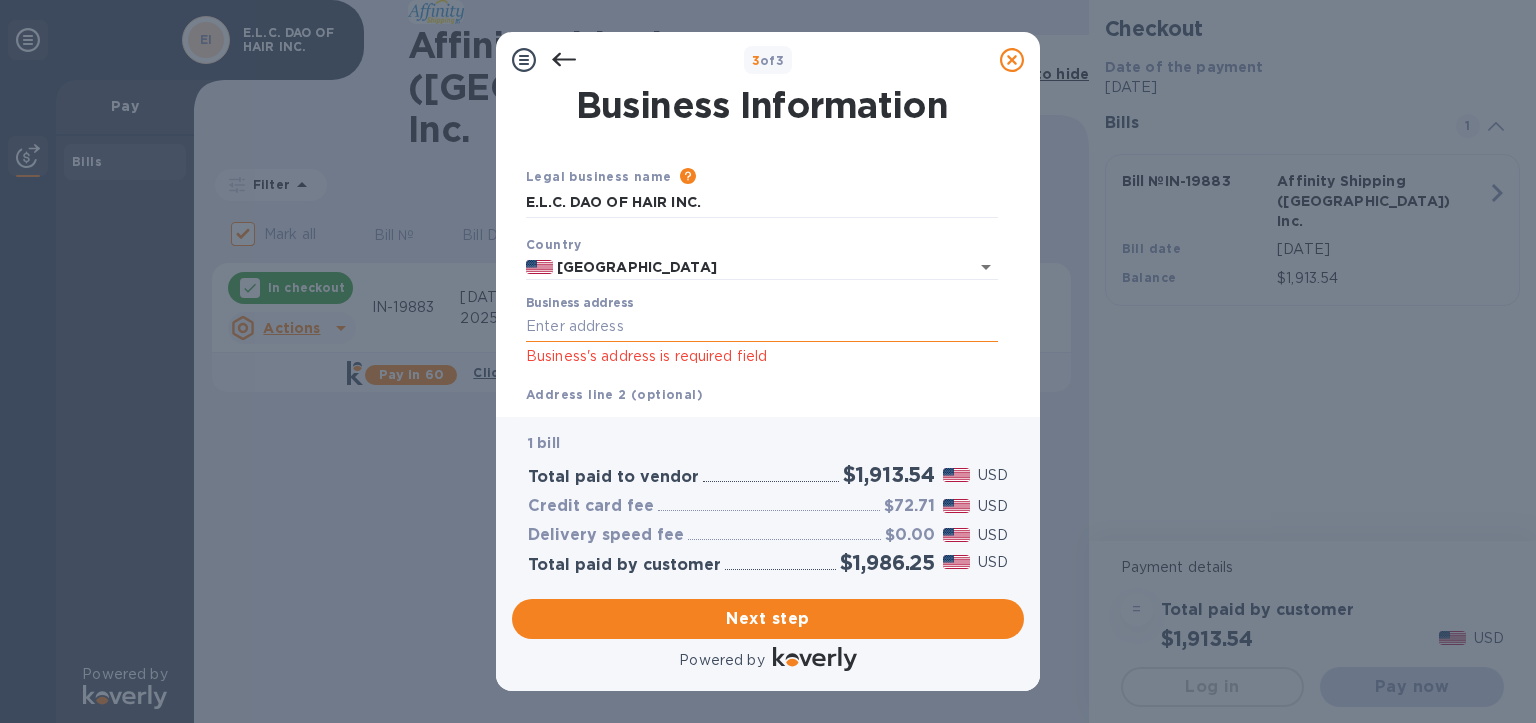 click on "Business address" at bounding box center (762, 327) 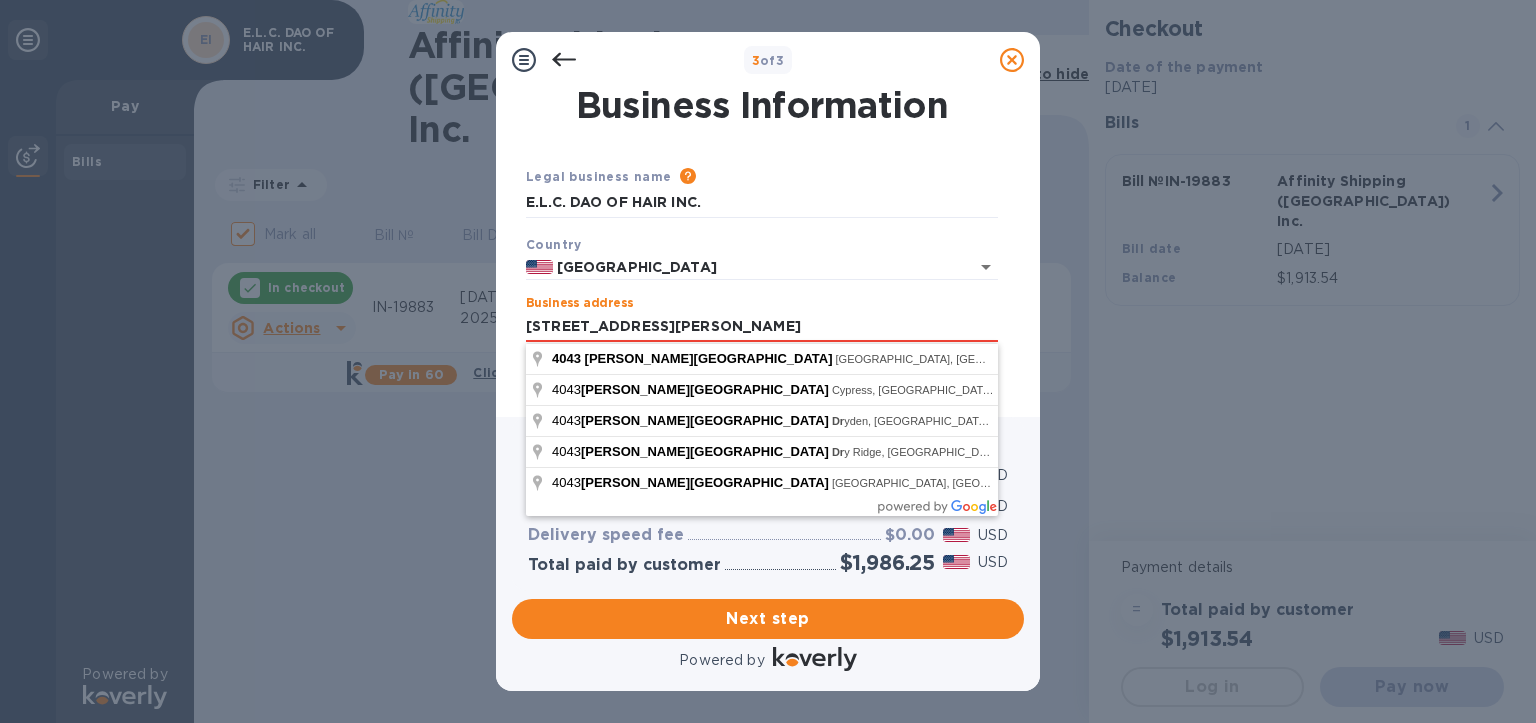 type on "[STREET_ADDRESS][PERSON_NAME]" 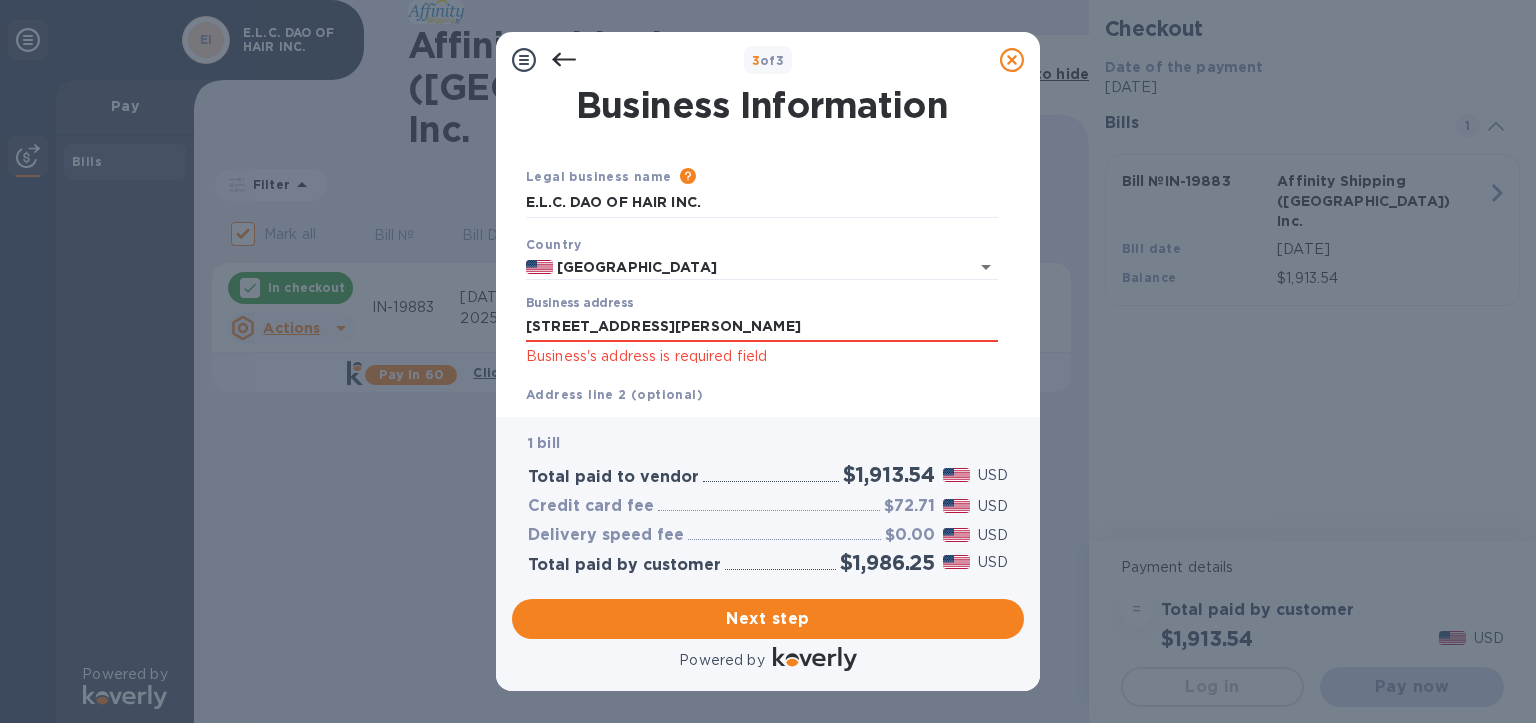 type on "[GEOGRAPHIC_DATA]" 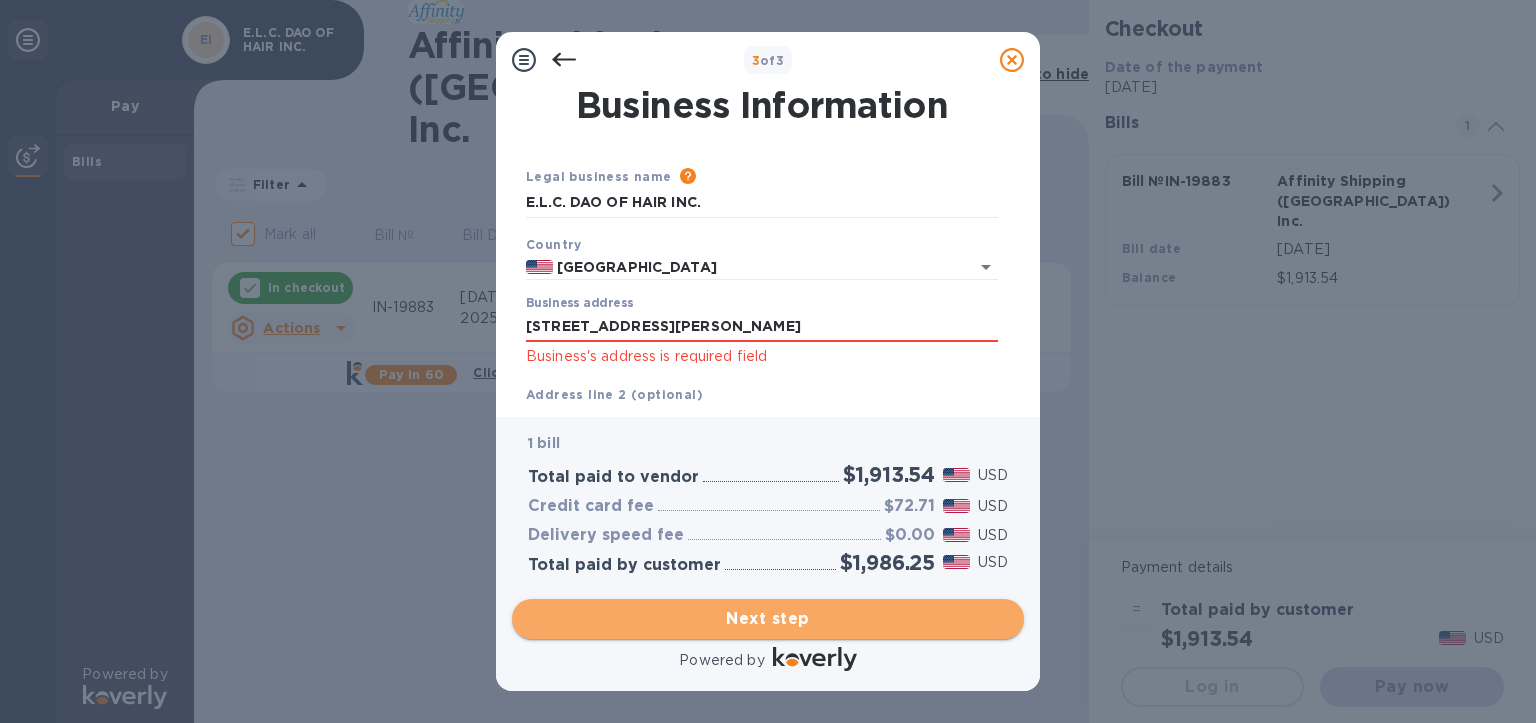 click on "Next step" at bounding box center [768, 619] 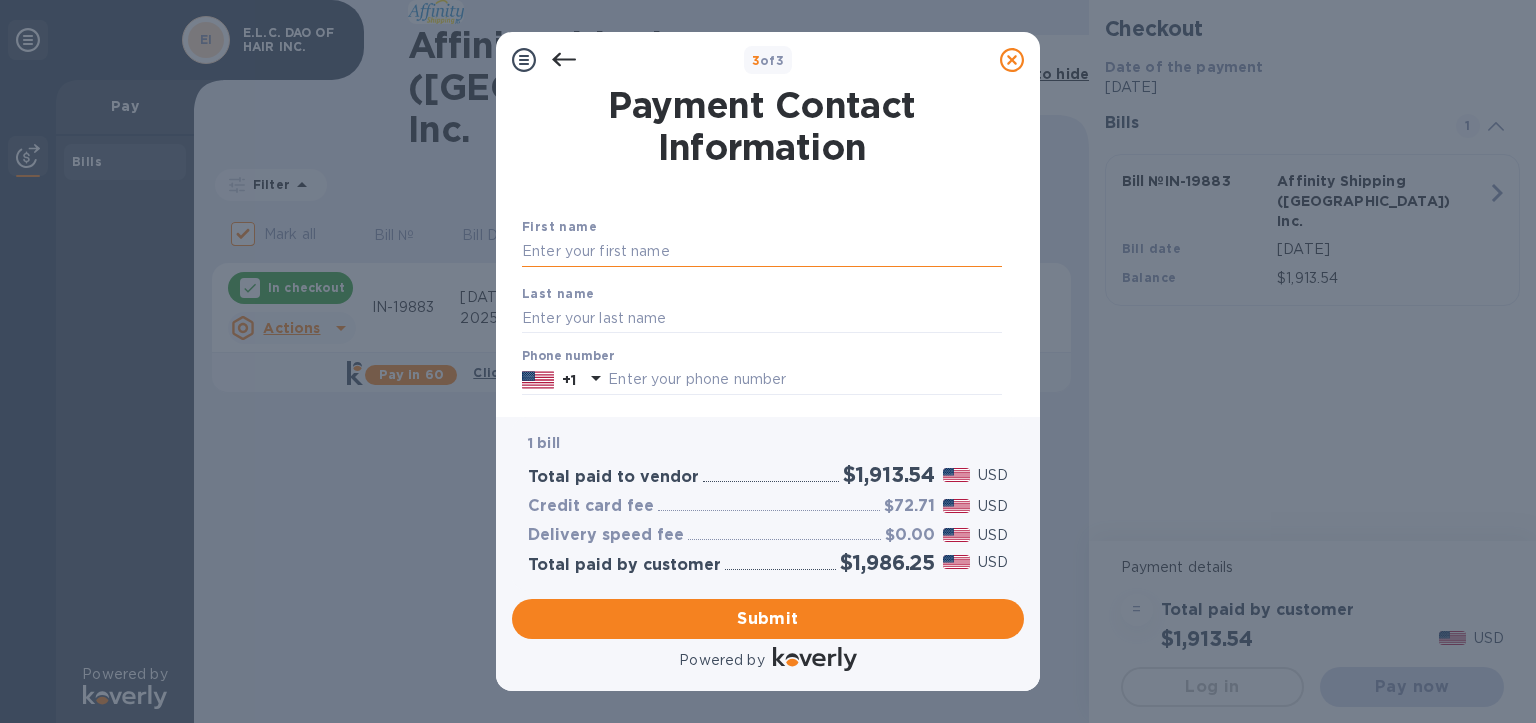 click at bounding box center [762, 252] 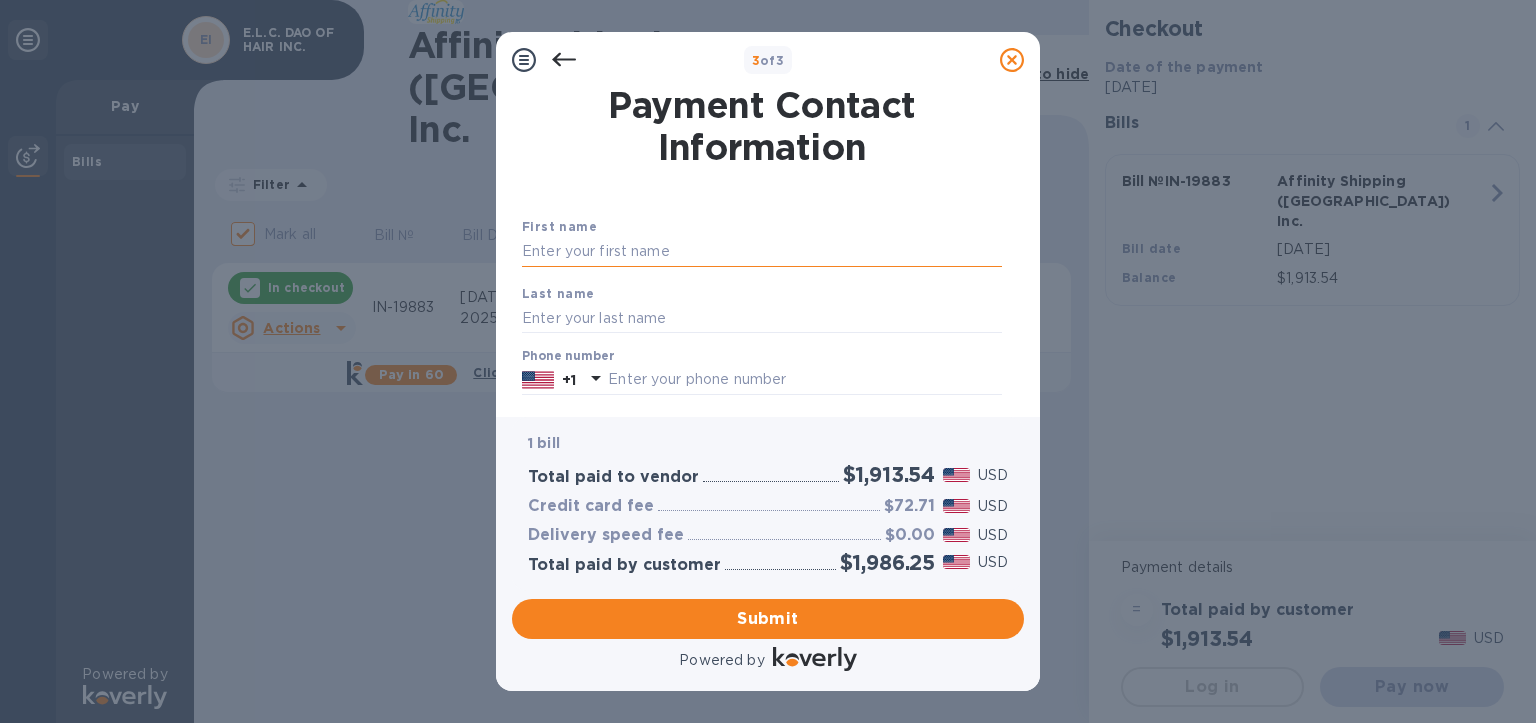 type on "CHING" 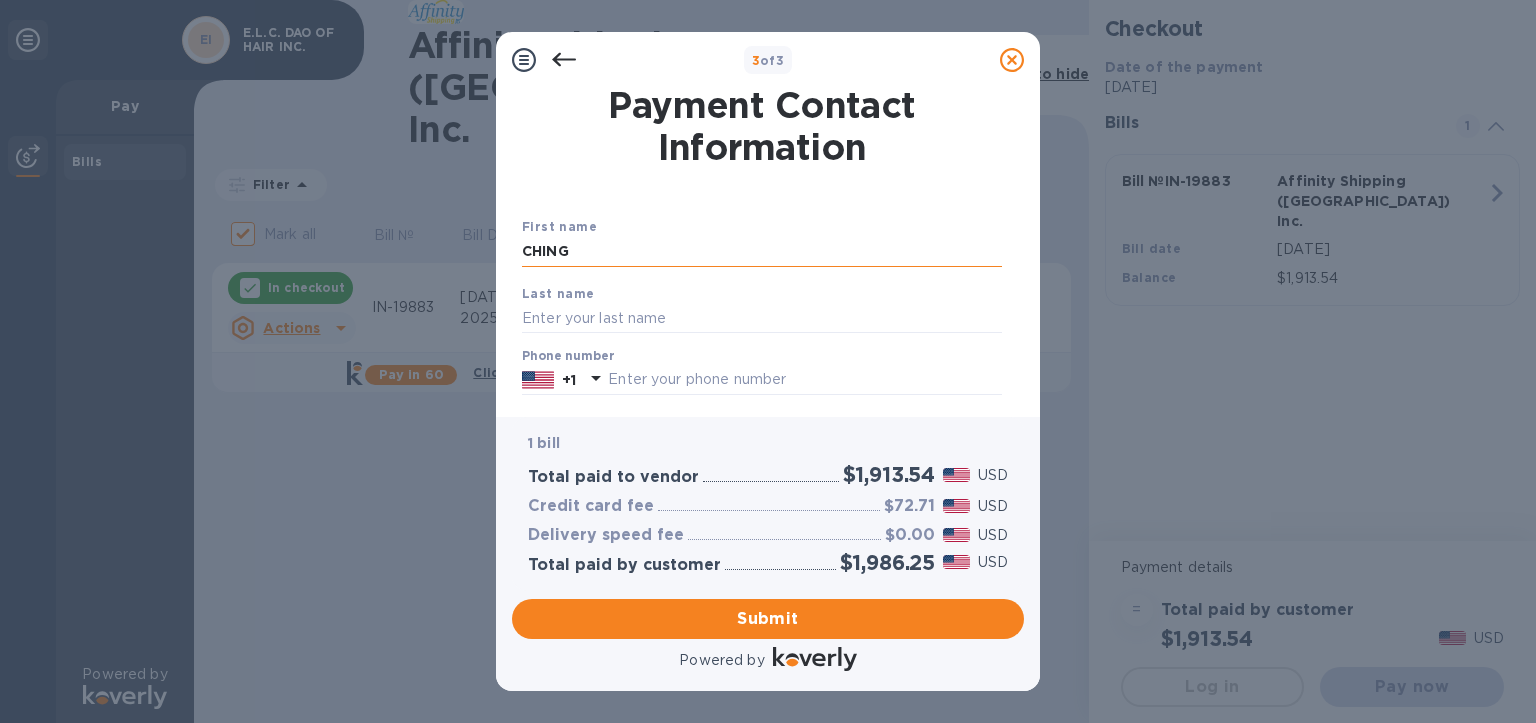 type on "[PERSON_NAME]" 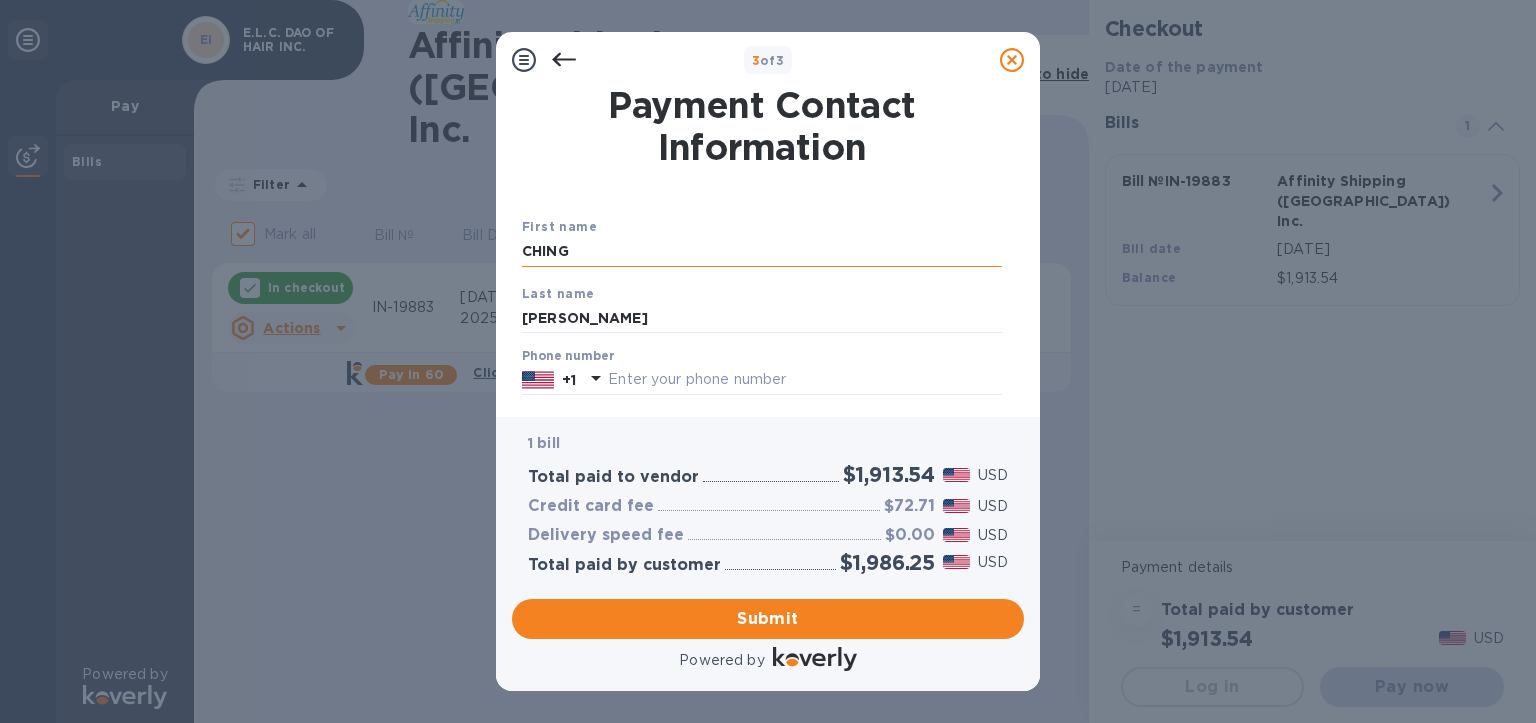 type on "9093905069" 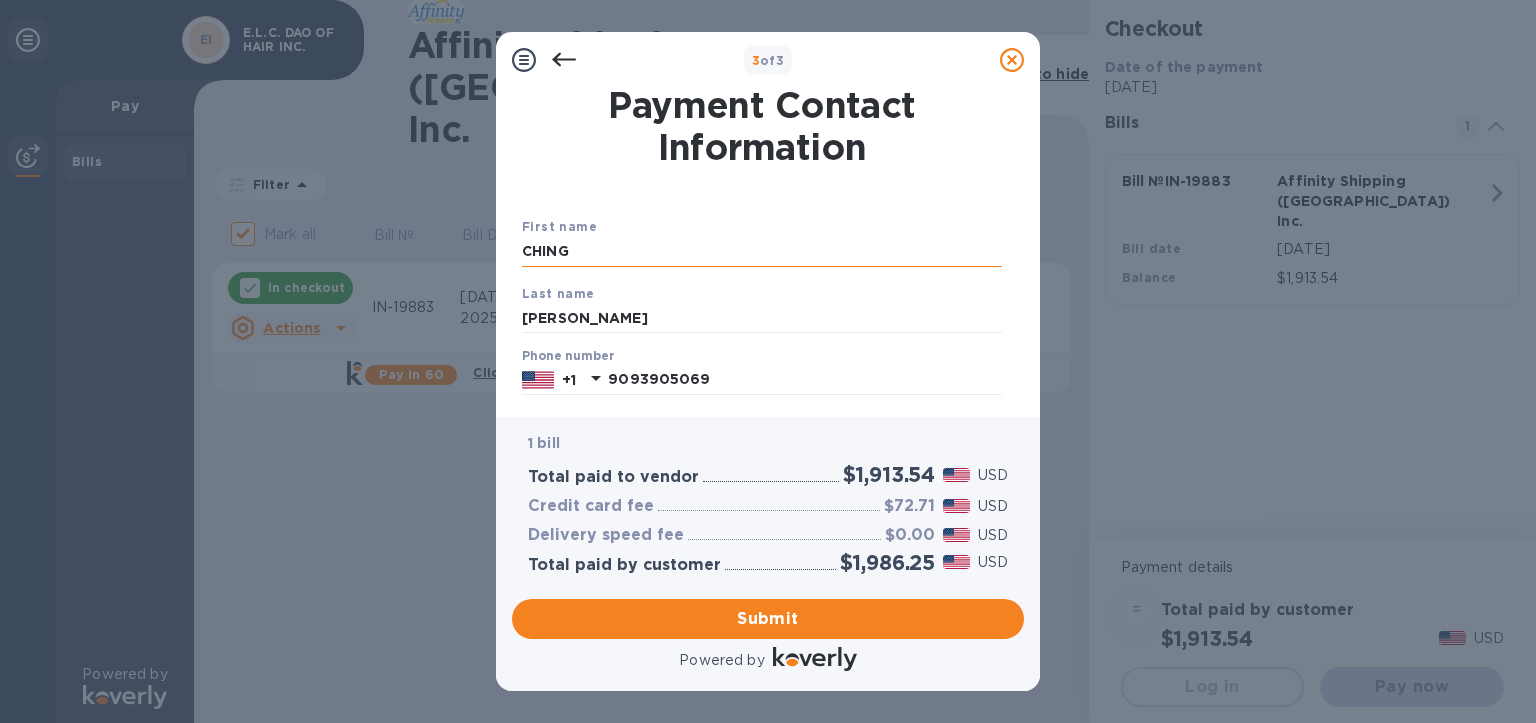 type on "[EMAIL_ADDRESS][DOMAIN_NAME]" 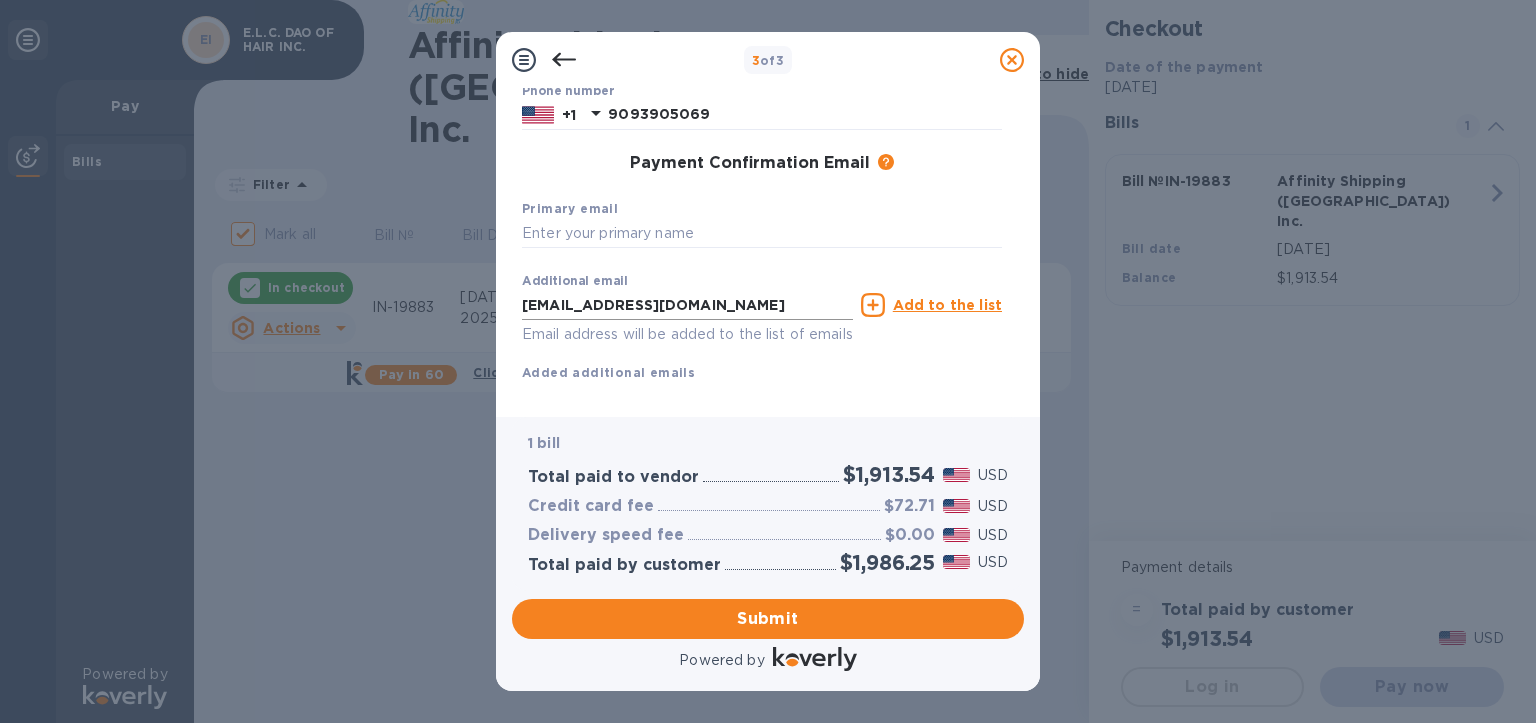 scroll, scrollTop: 300, scrollLeft: 0, axis: vertical 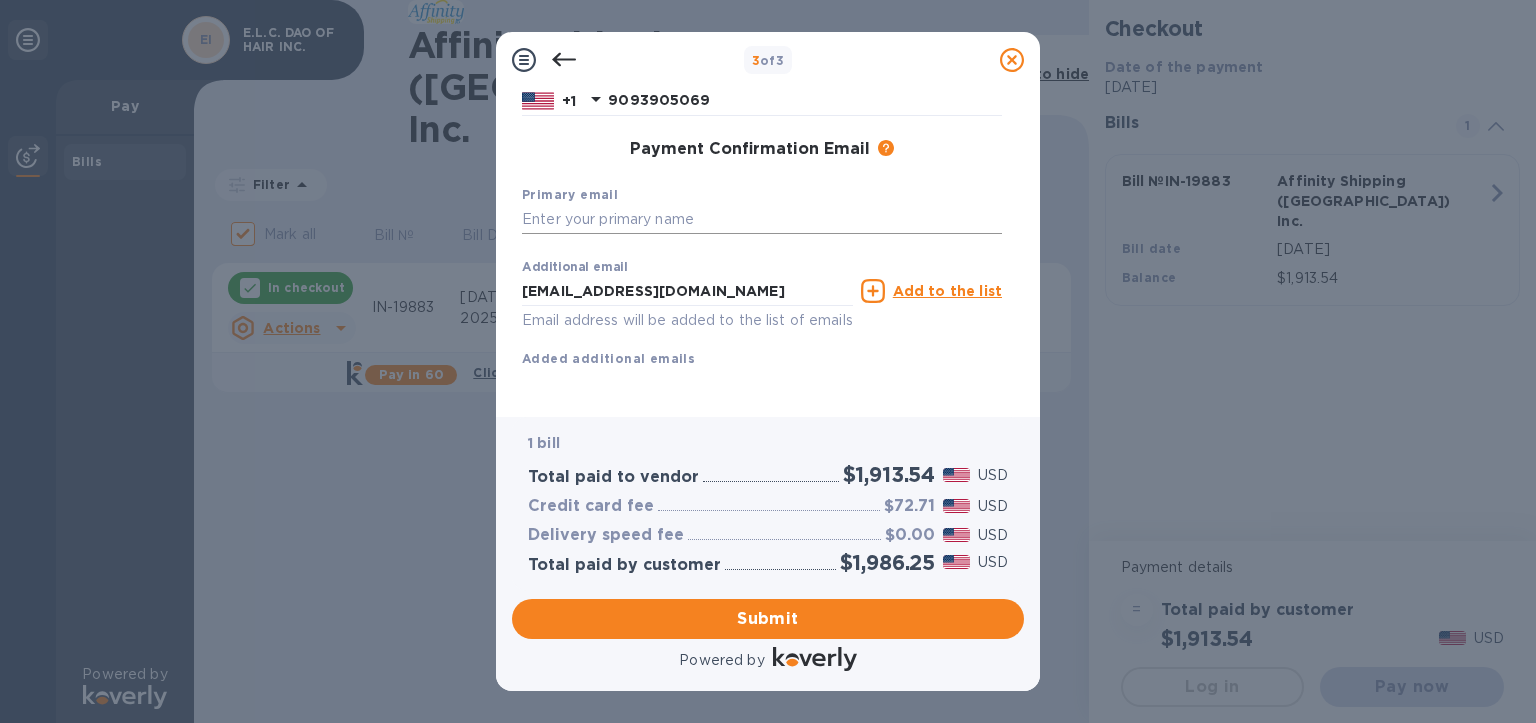 click at bounding box center (762, 220) 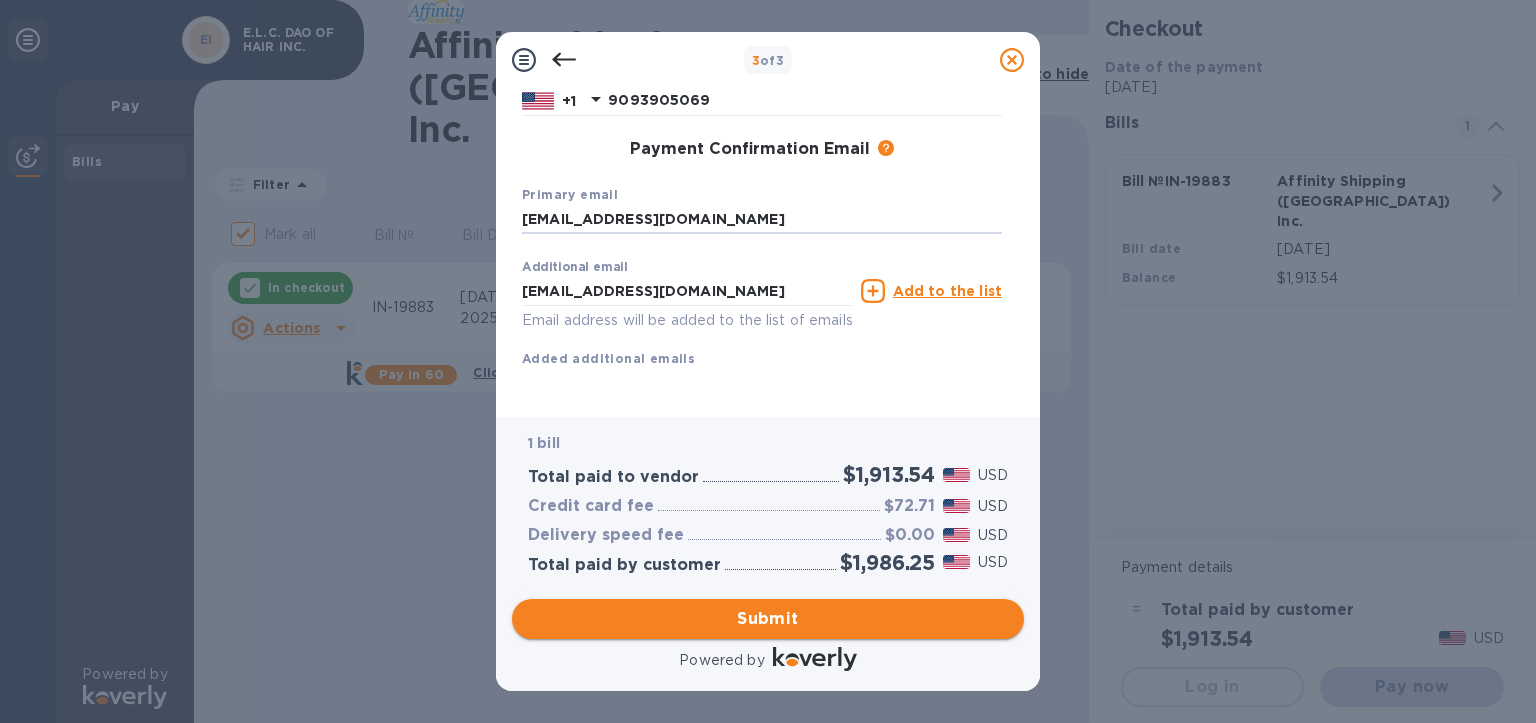 type on "[EMAIL_ADDRESS][DOMAIN_NAME]" 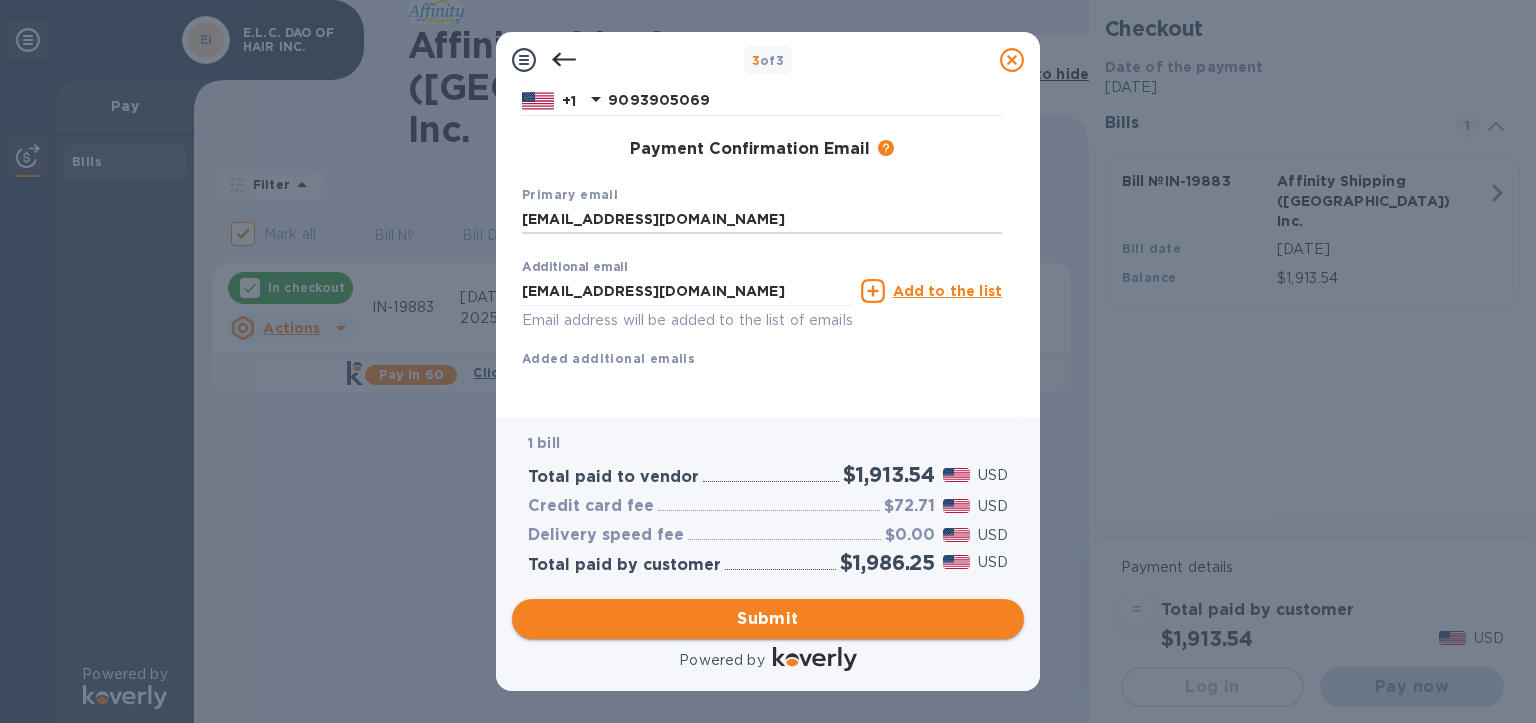 click on "Submit" at bounding box center (768, 619) 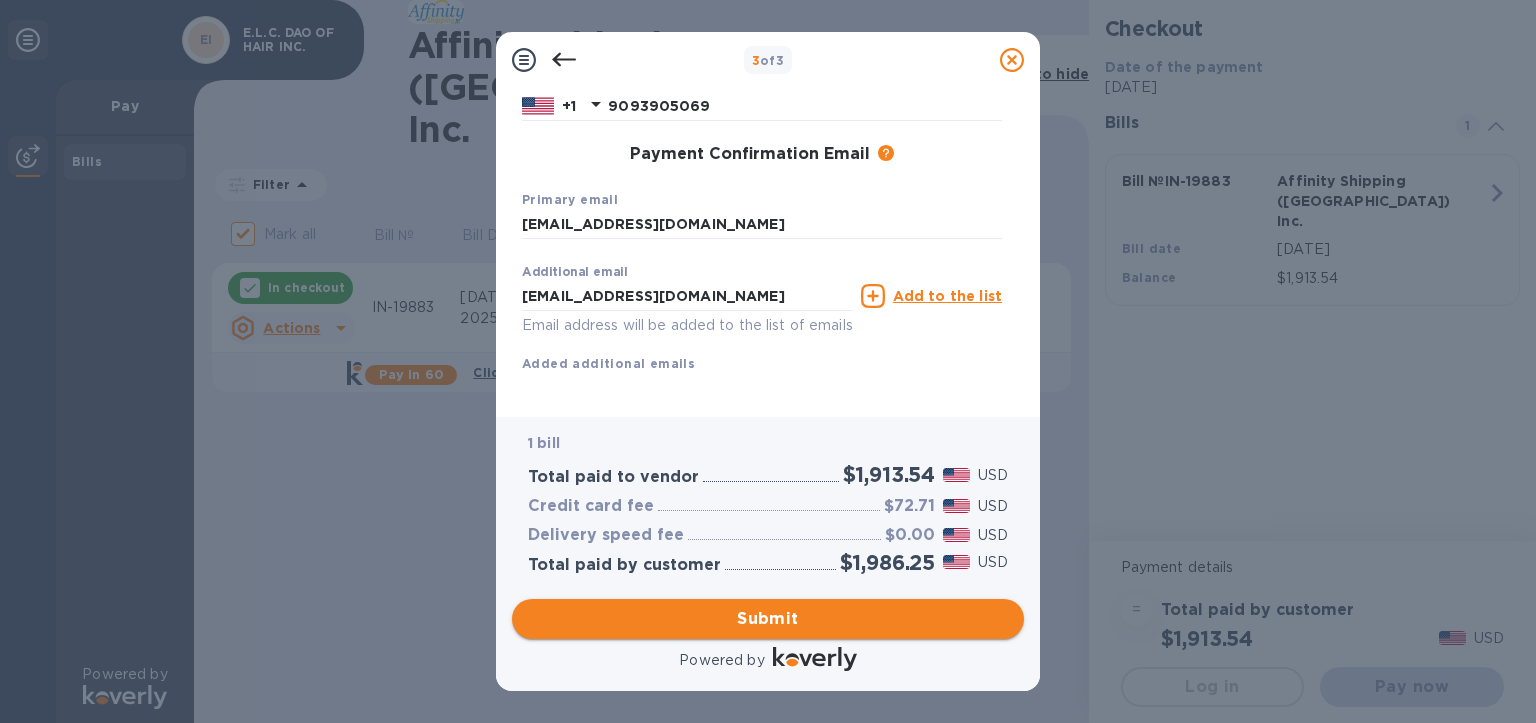 scroll, scrollTop: 326, scrollLeft: 0, axis: vertical 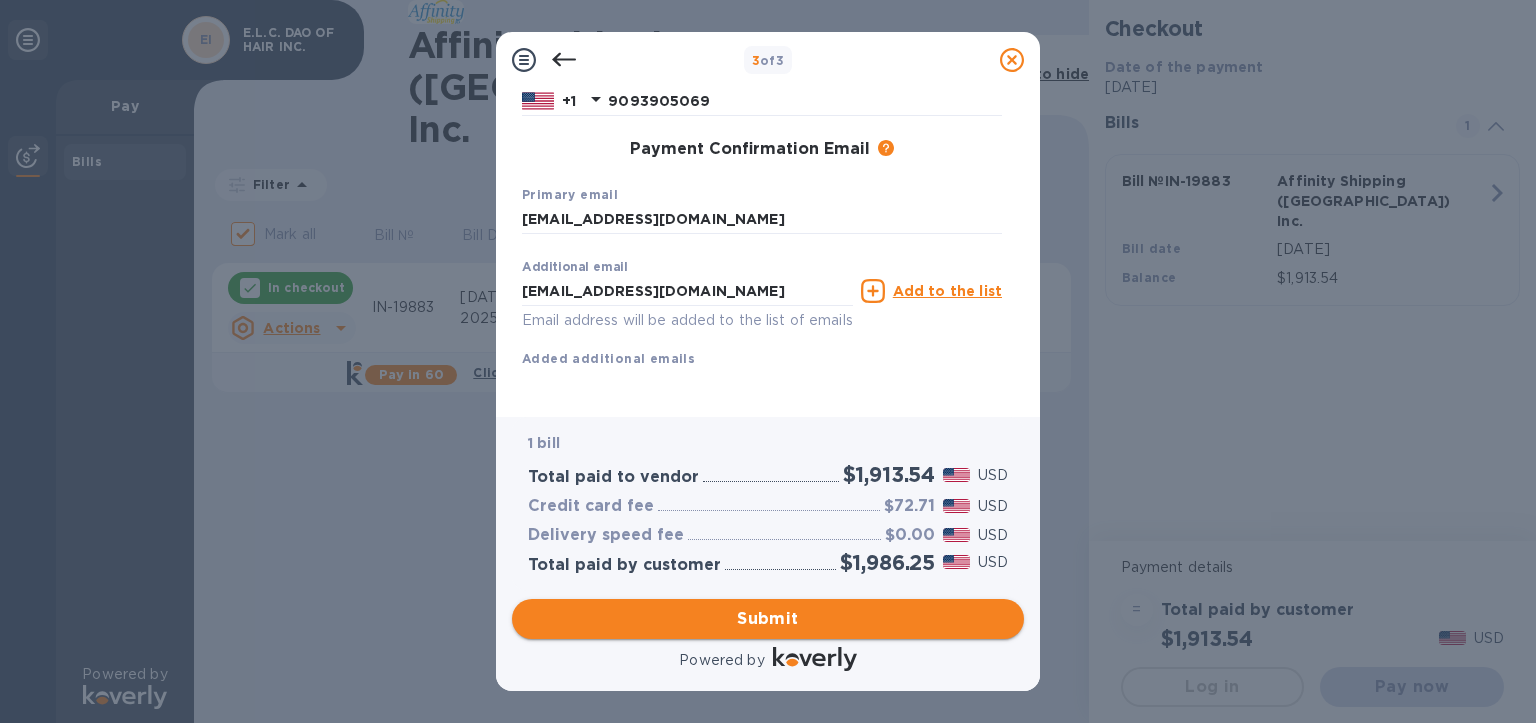 click on "Submit" at bounding box center (768, 619) 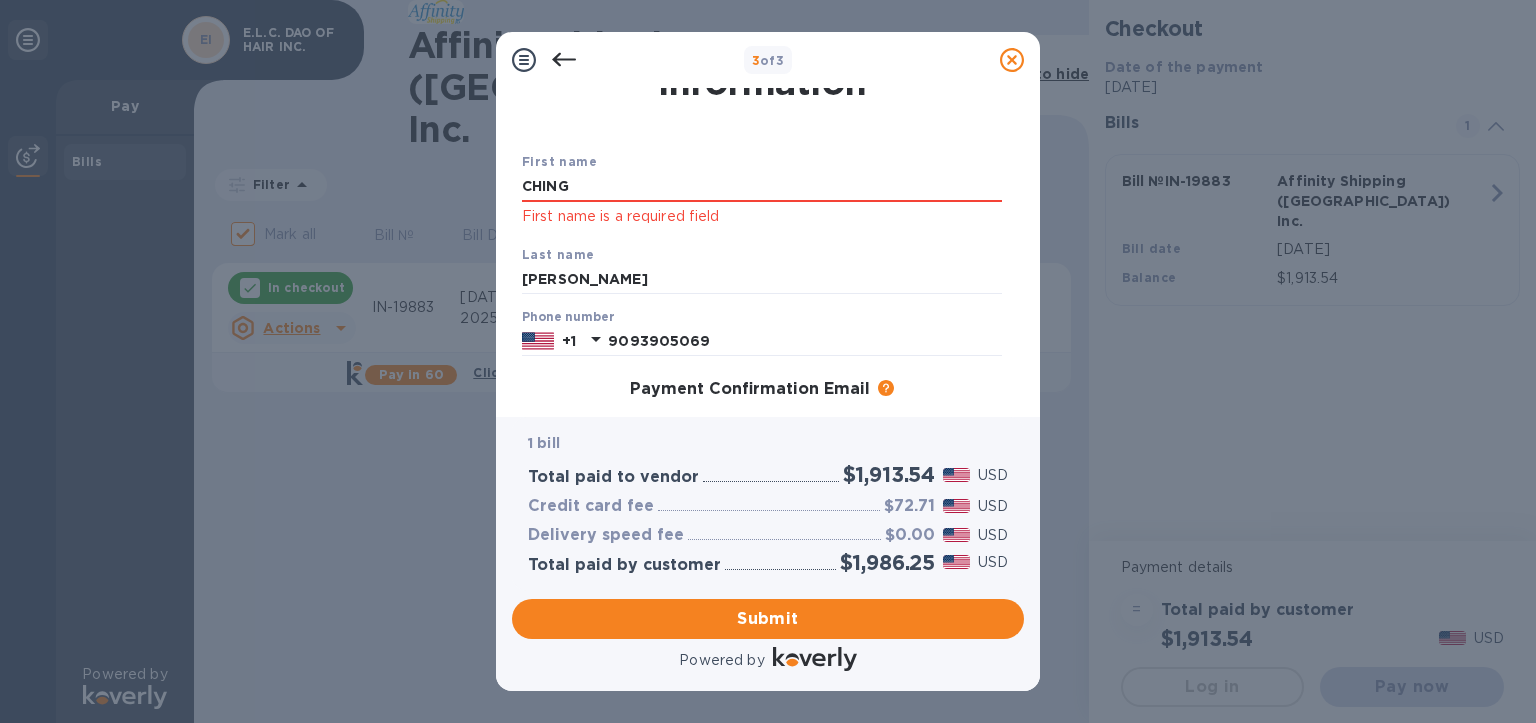 scroll, scrollTop: 100, scrollLeft: 0, axis: vertical 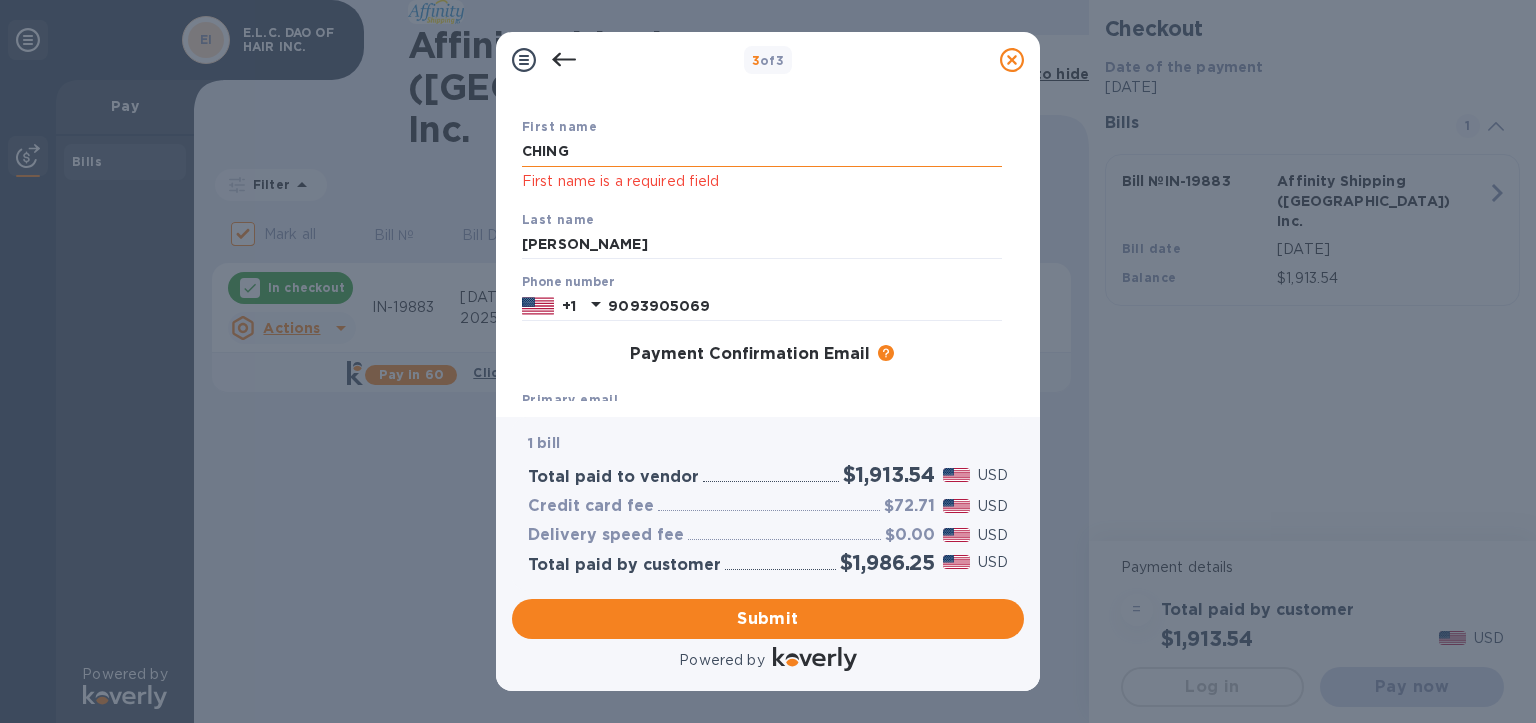 click on "CHING" at bounding box center [762, 152] 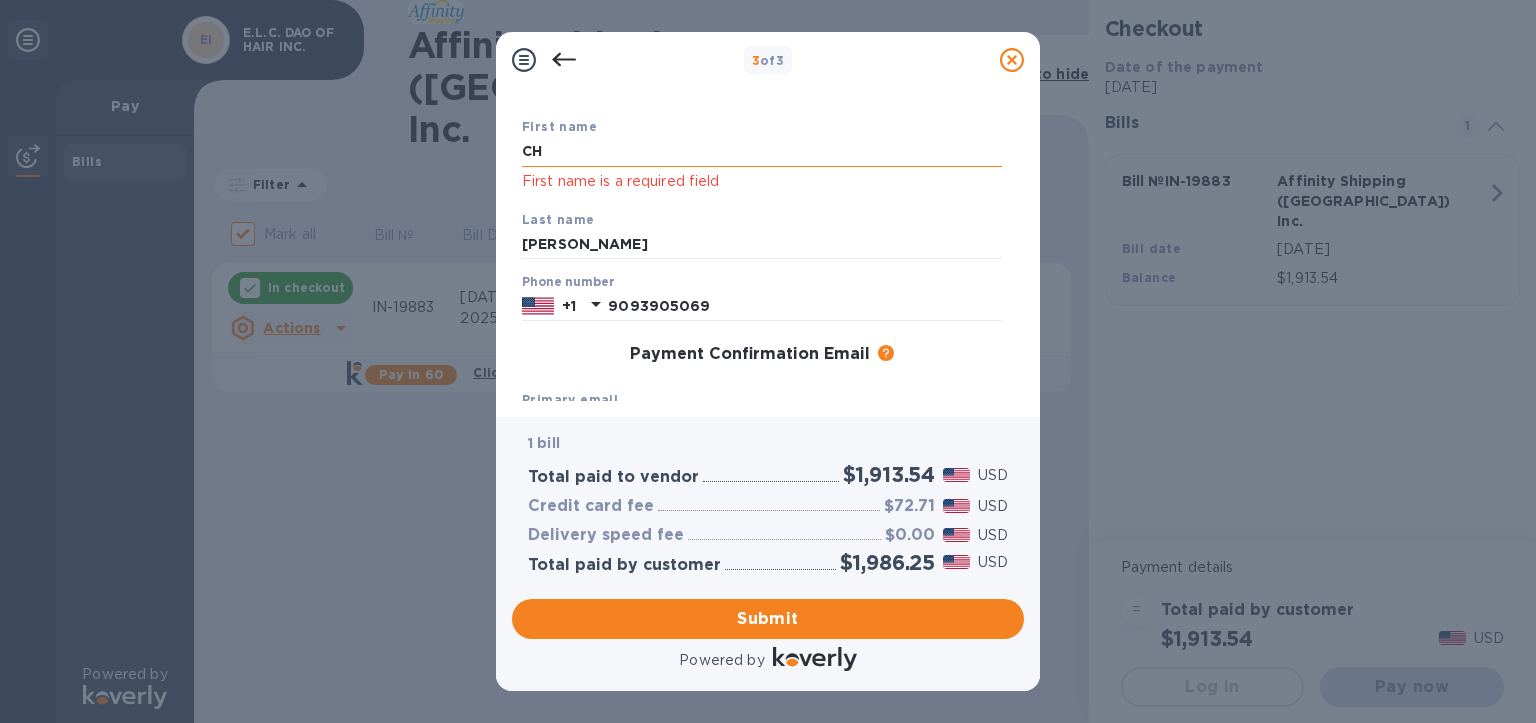 type on "C" 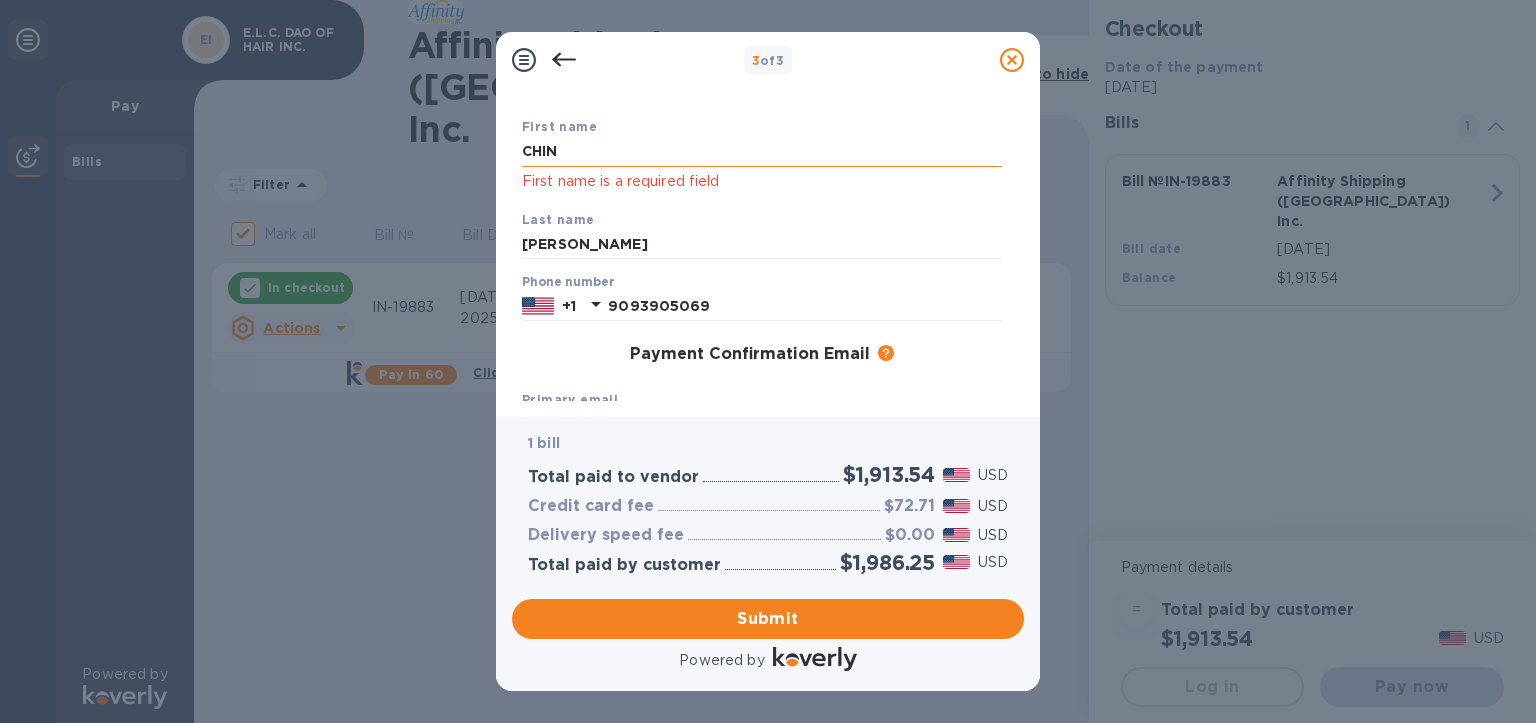 type on "CHING" 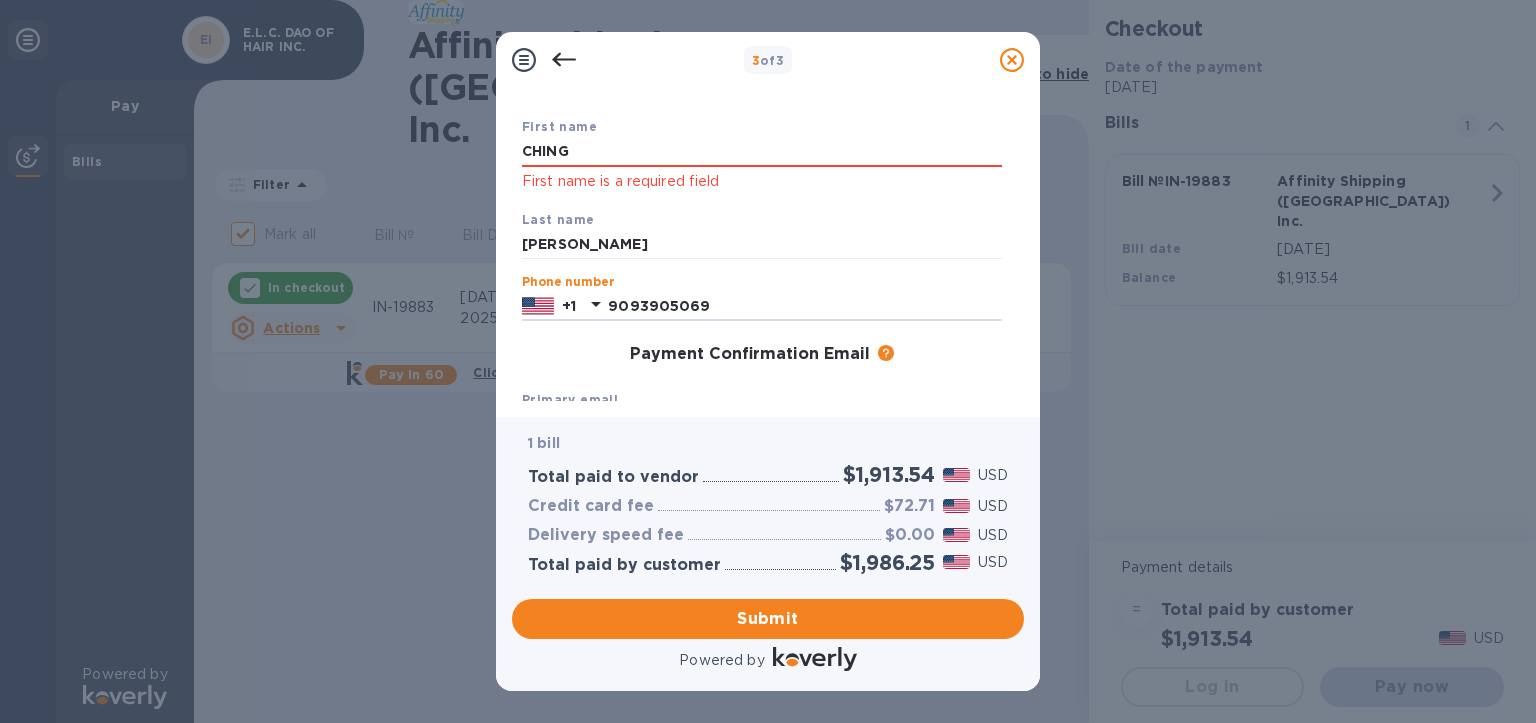 scroll, scrollTop: 281, scrollLeft: 0, axis: vertical 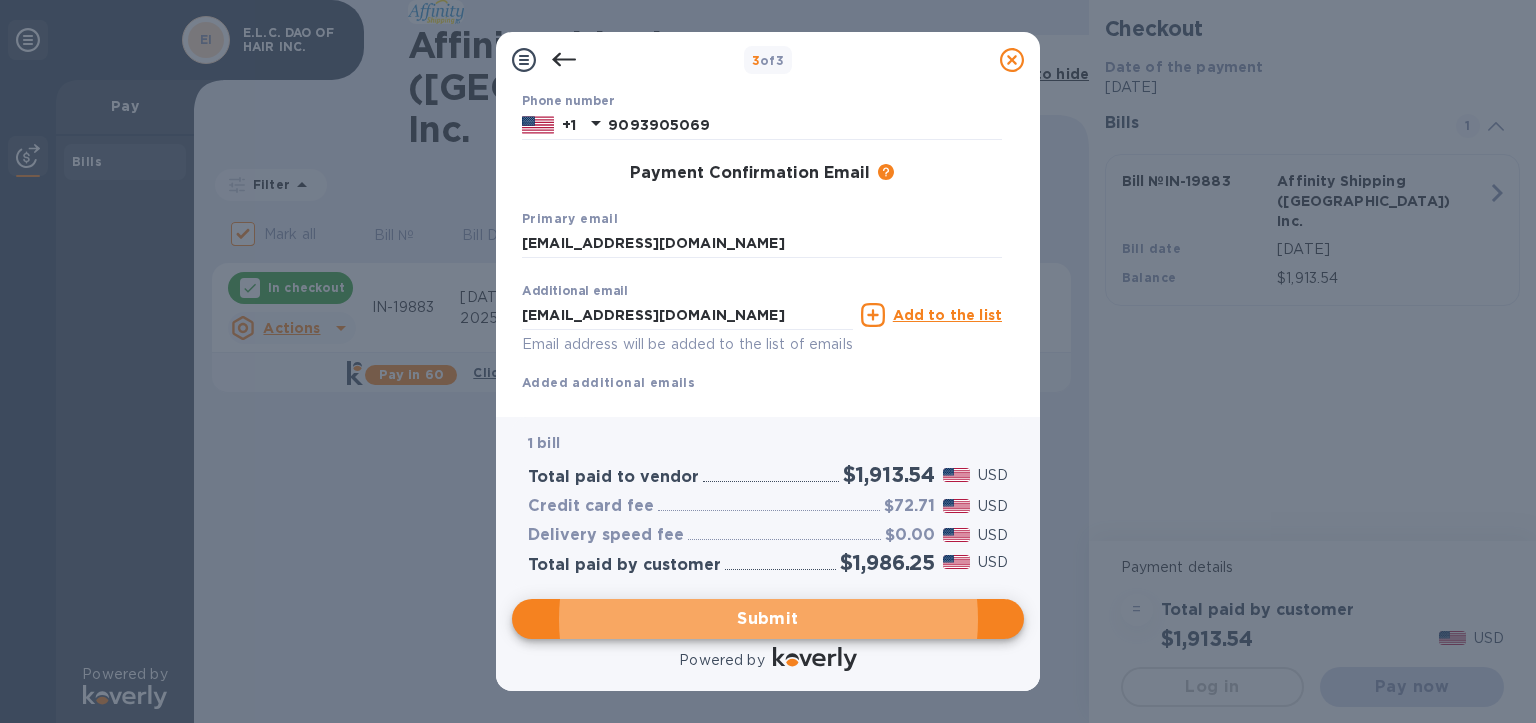 type 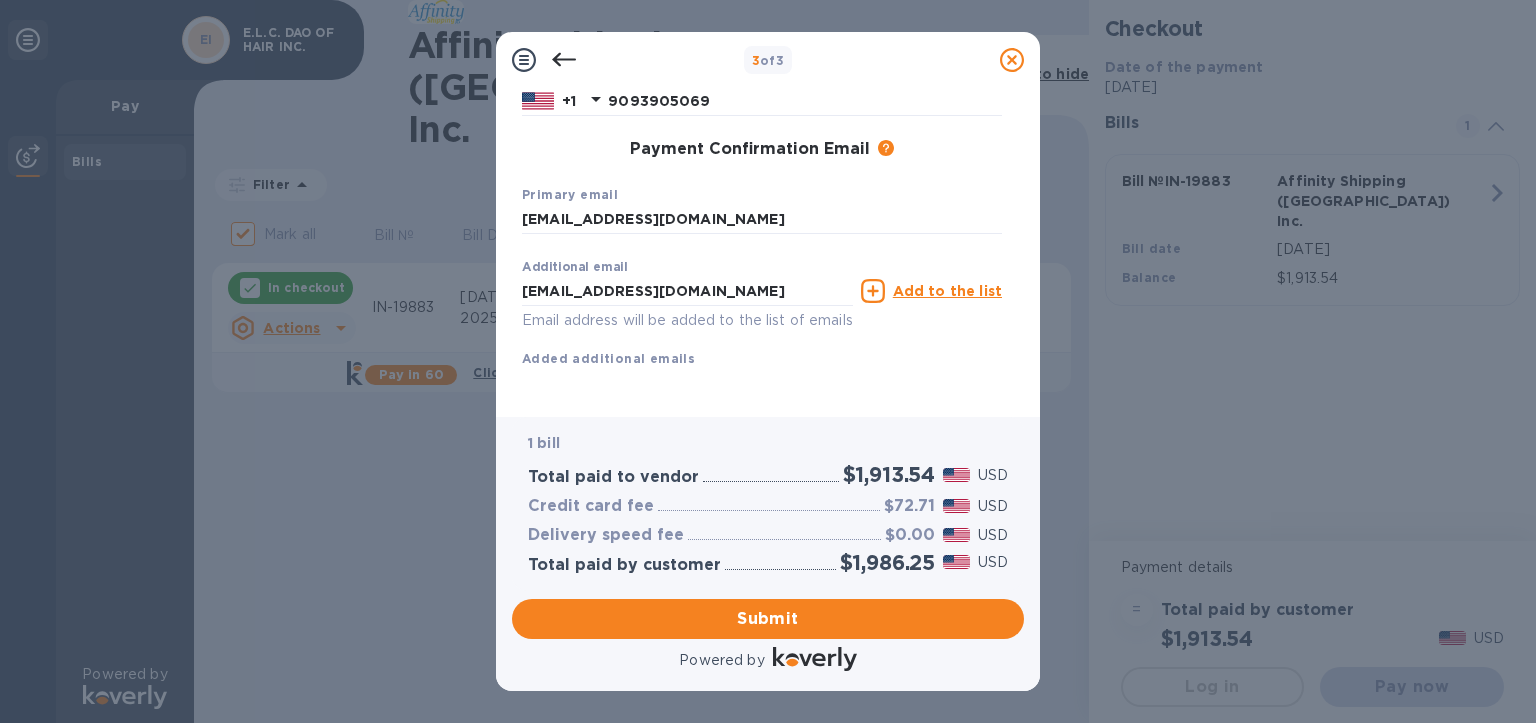 scroll, scrollTop: 0, scrollLeft: 0, axis: both 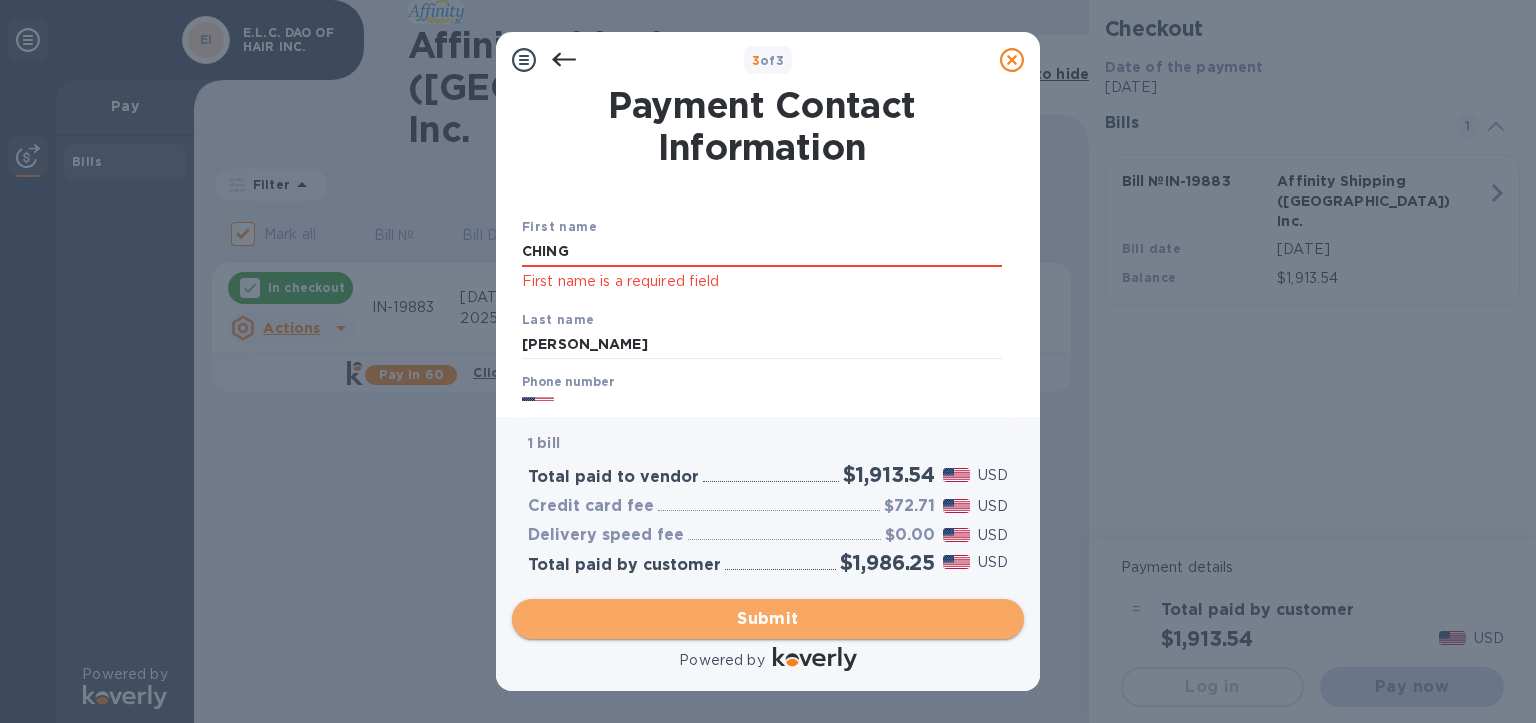 click on "Submit" at bounding box center [768, 619] 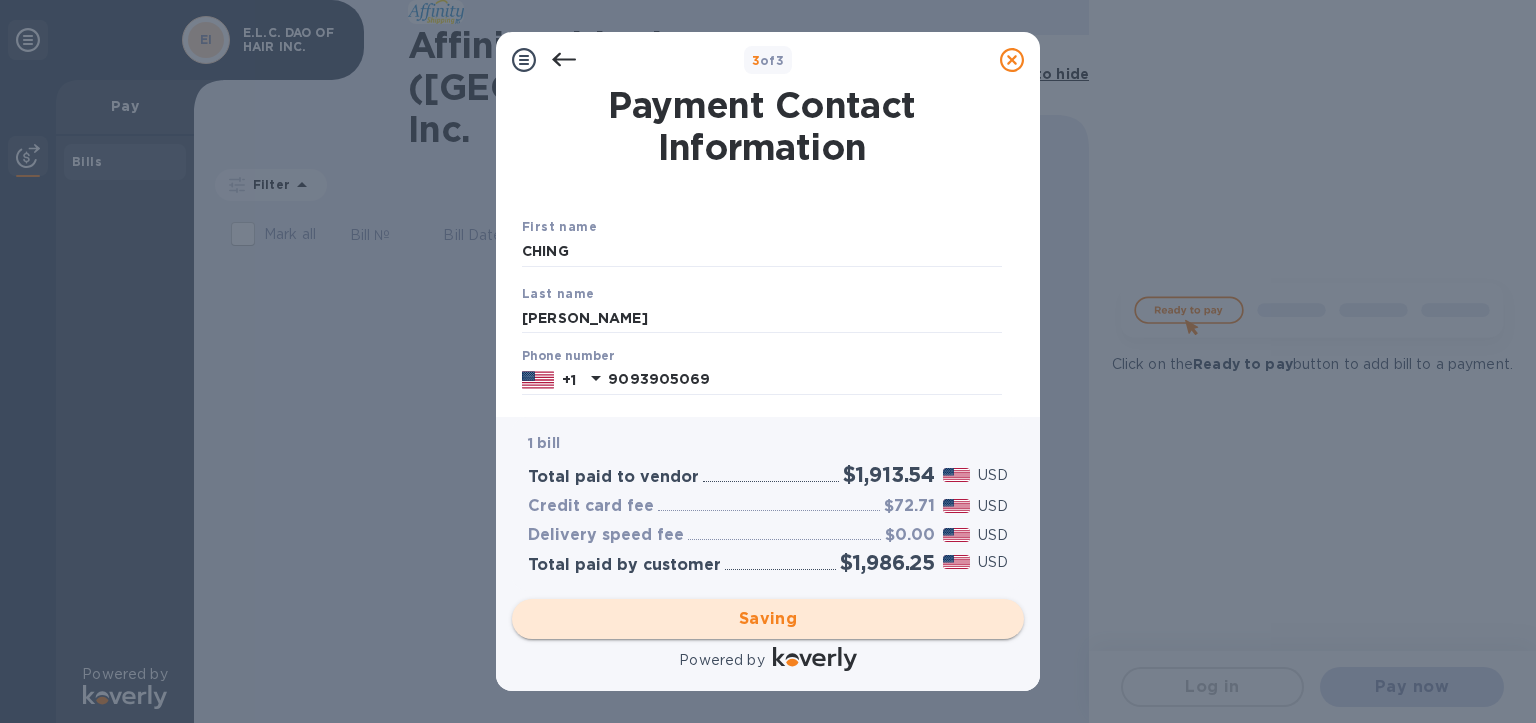 checkbox on "false" 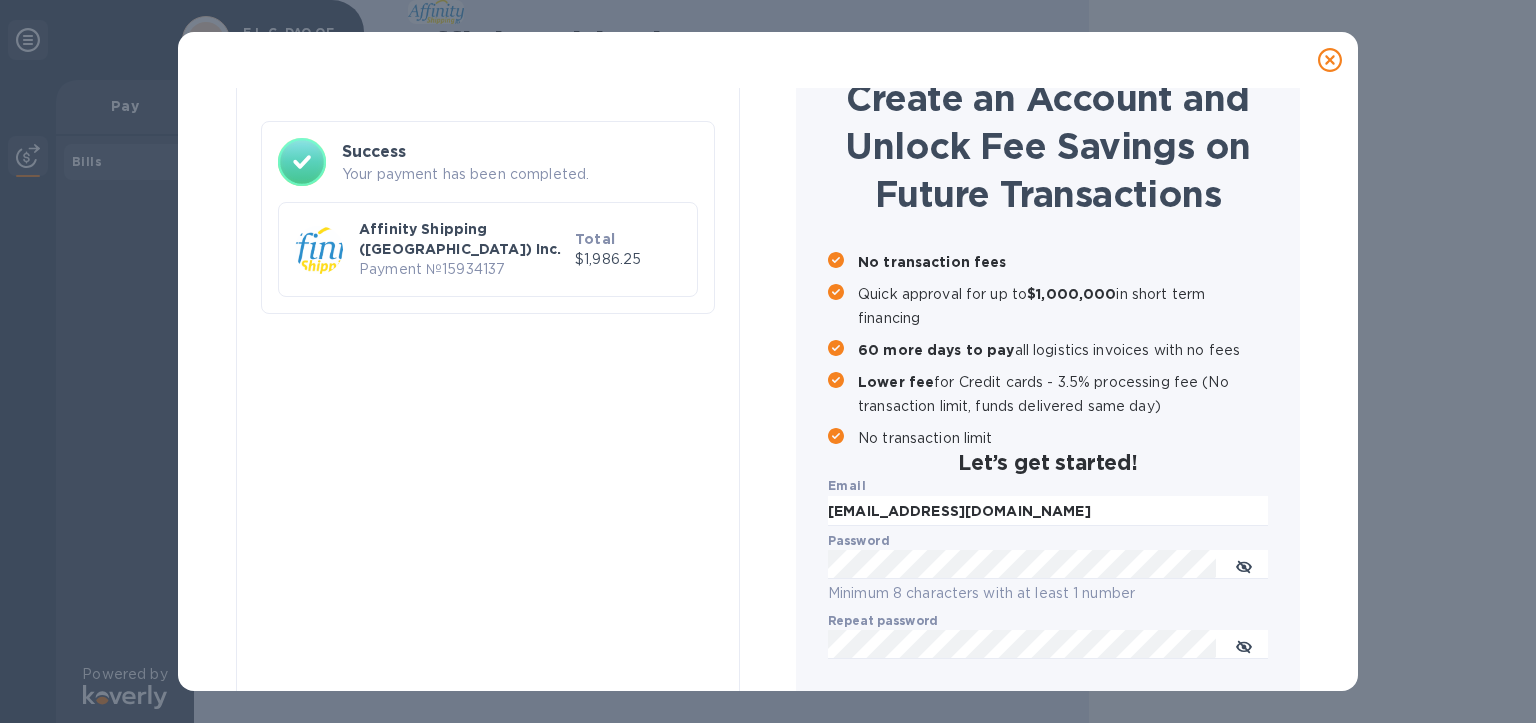 scroll, scrollTop: 196, scrollLeft: 0, axis: vertical 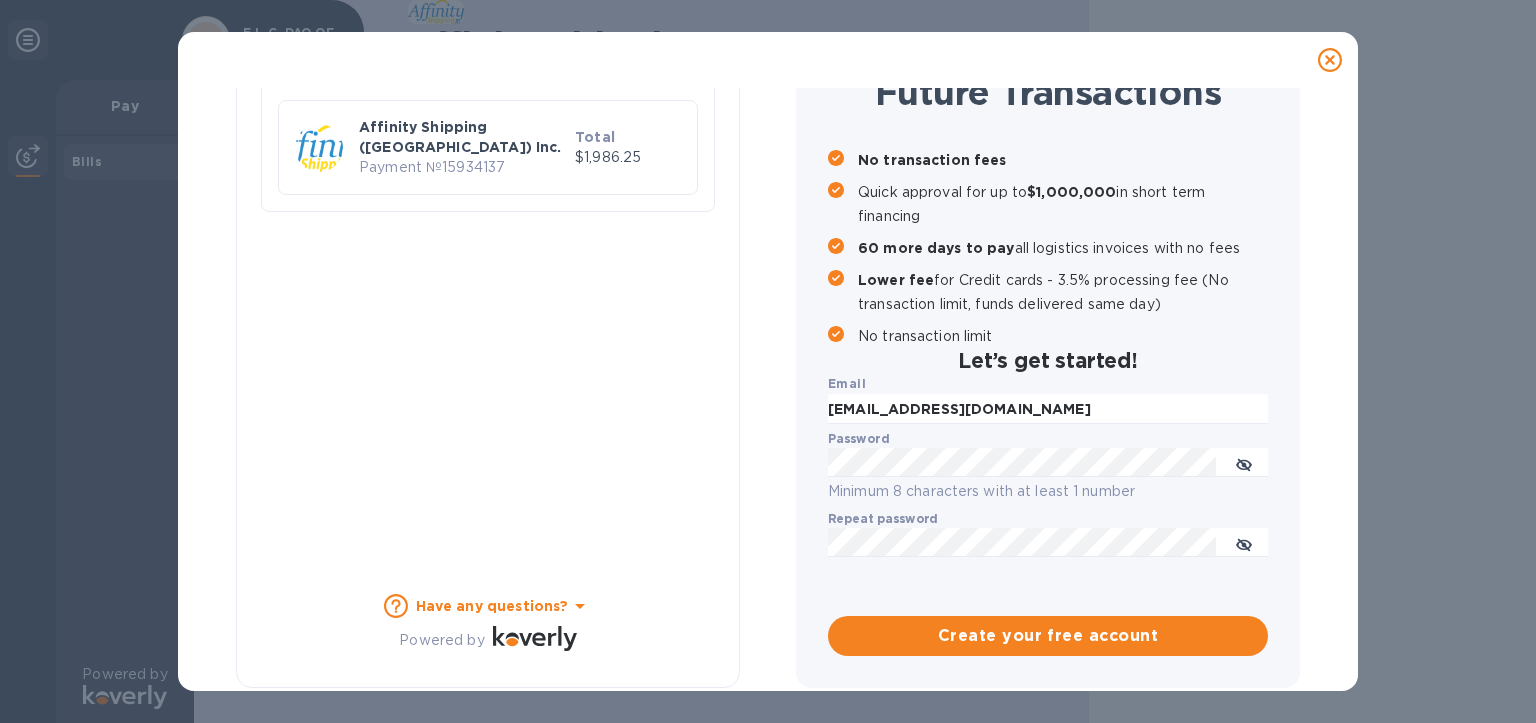 click 